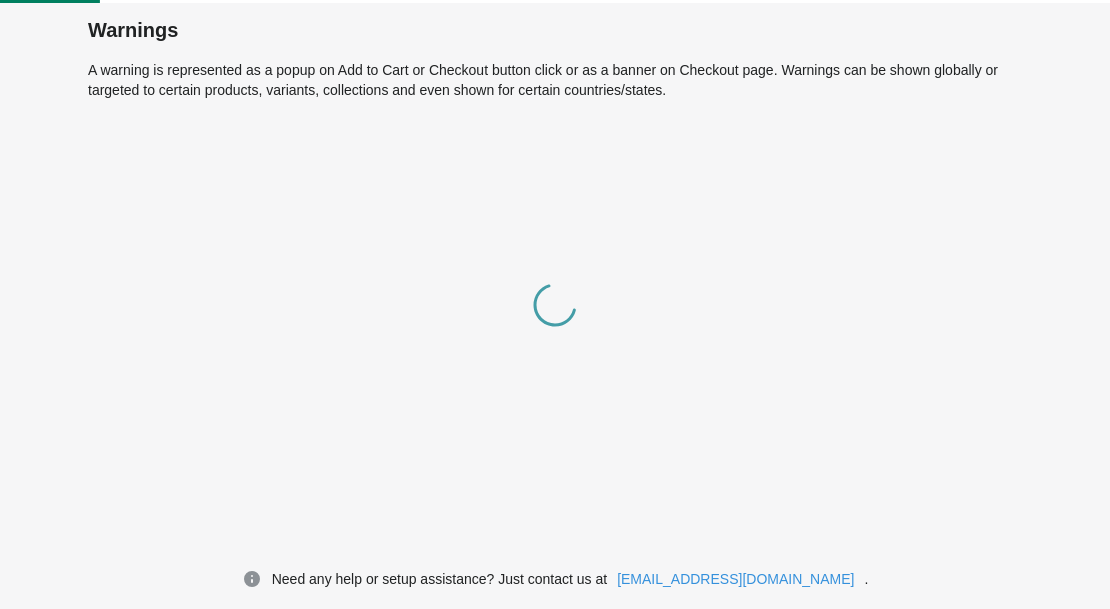 scroll, scrollTop: 0, scrollLeft: 0, axis: both 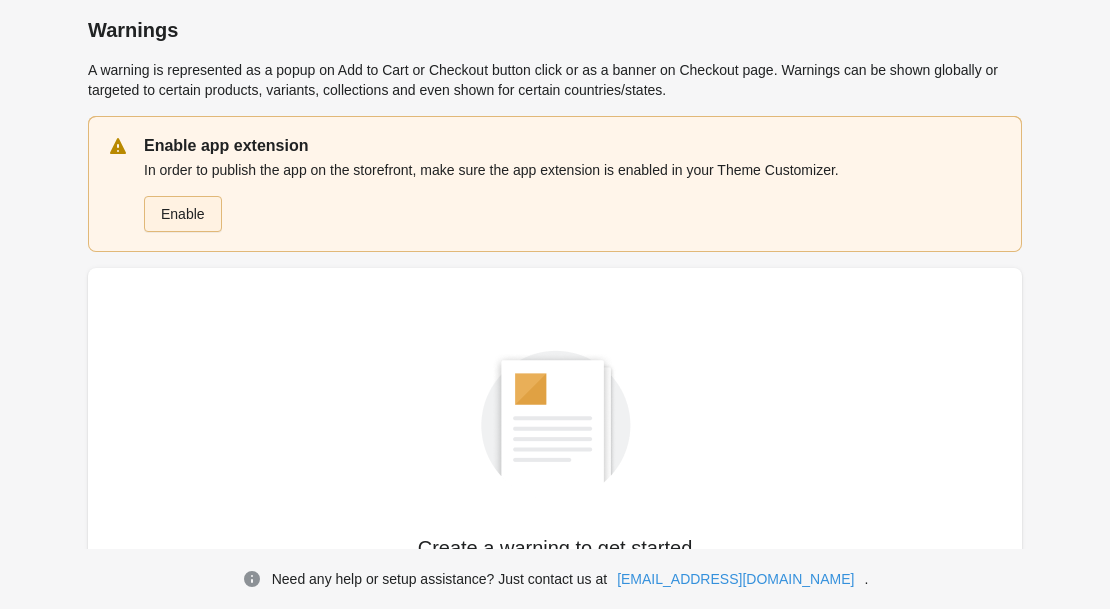 click on "Enable" at bounding box center [183, 214] 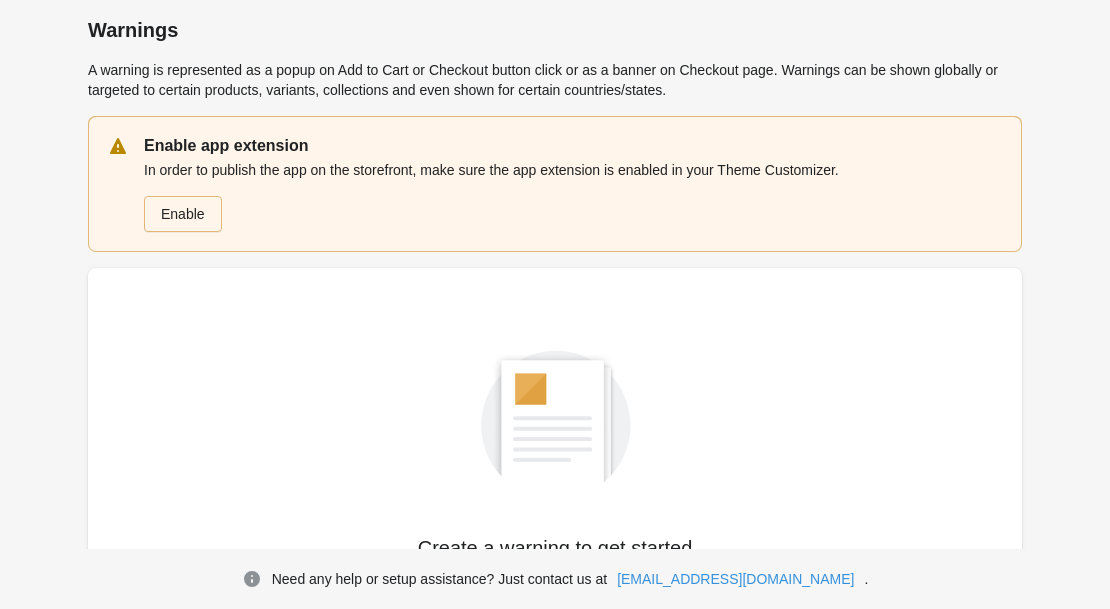 scroll, scrollTop: 207, scrollLeft: 0, axis: vertical 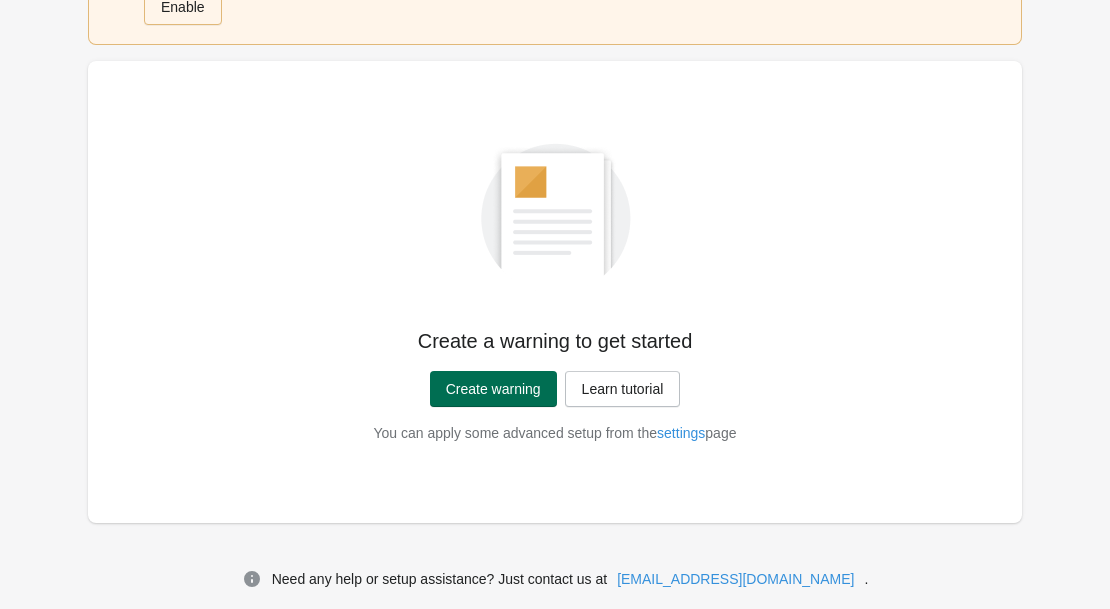 click on "Create warning" at bounding box center [493, 389] 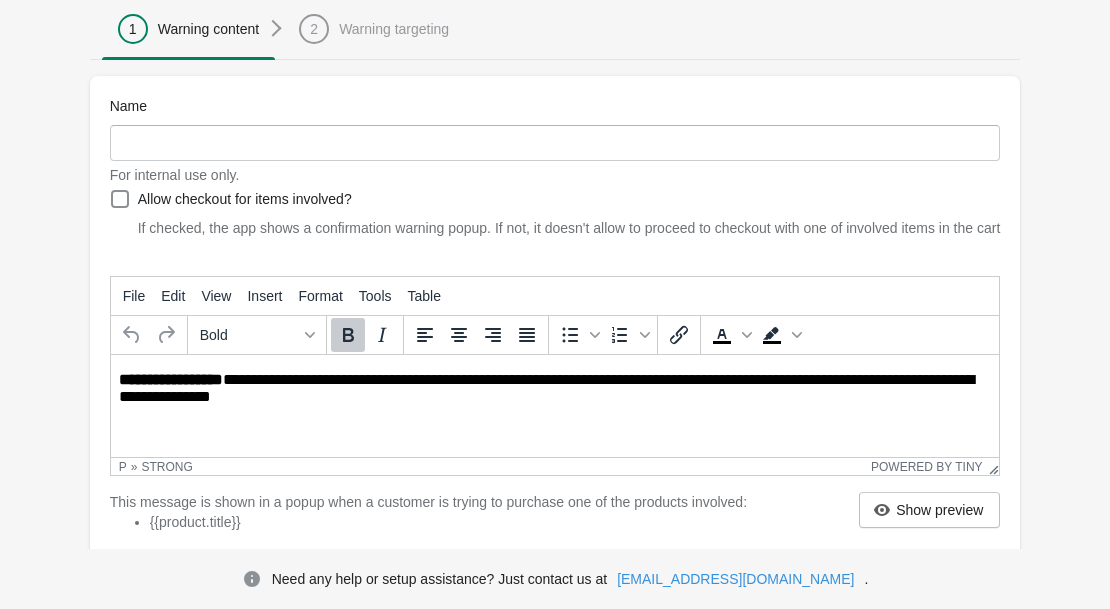 scroll, scrollTop: 0, scrollLeft: 0, axis: both 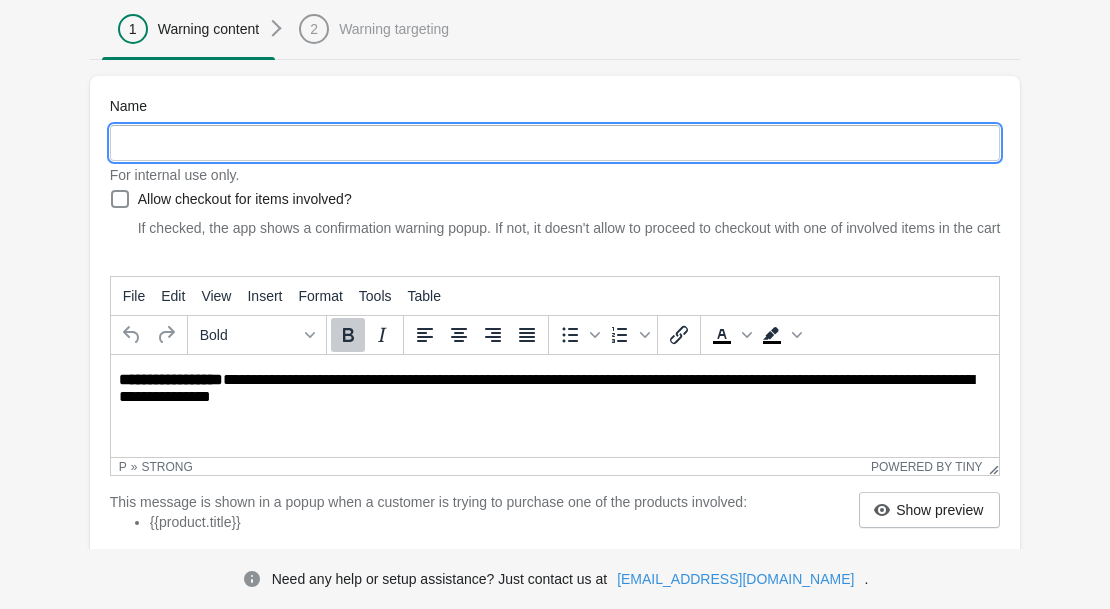 click on "Name" at bounding box center [555, 143] 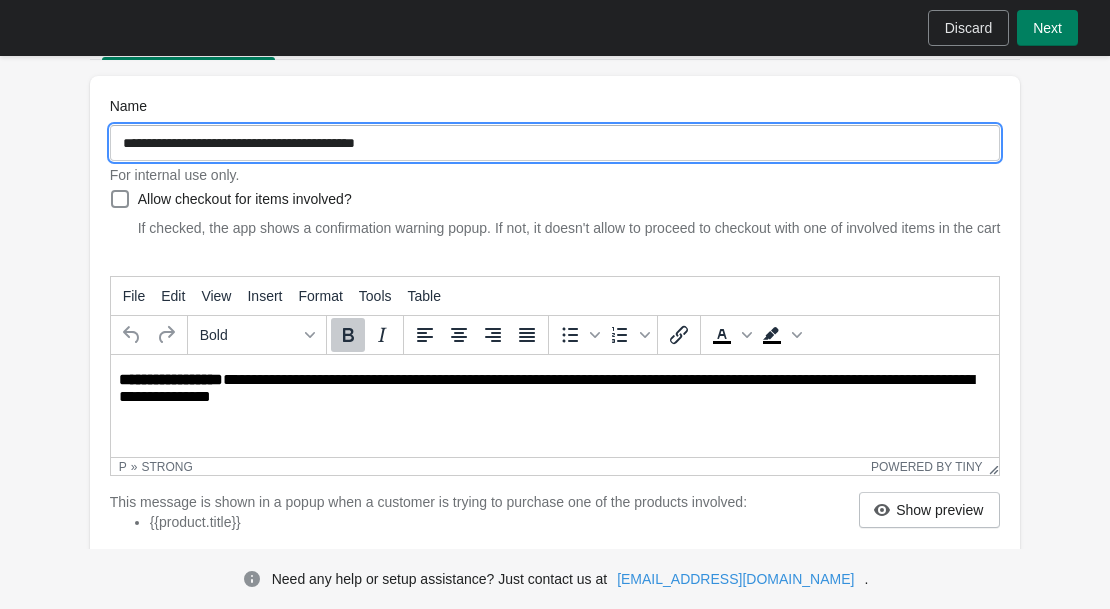 paste on "**********" 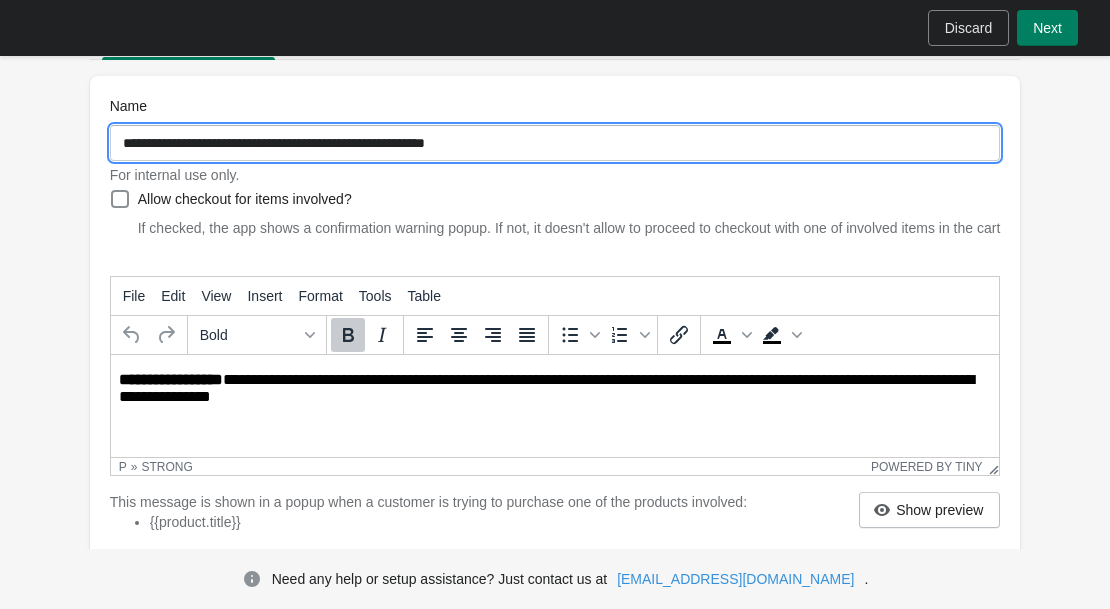 click on "**********" at bounding box center [555, 143] 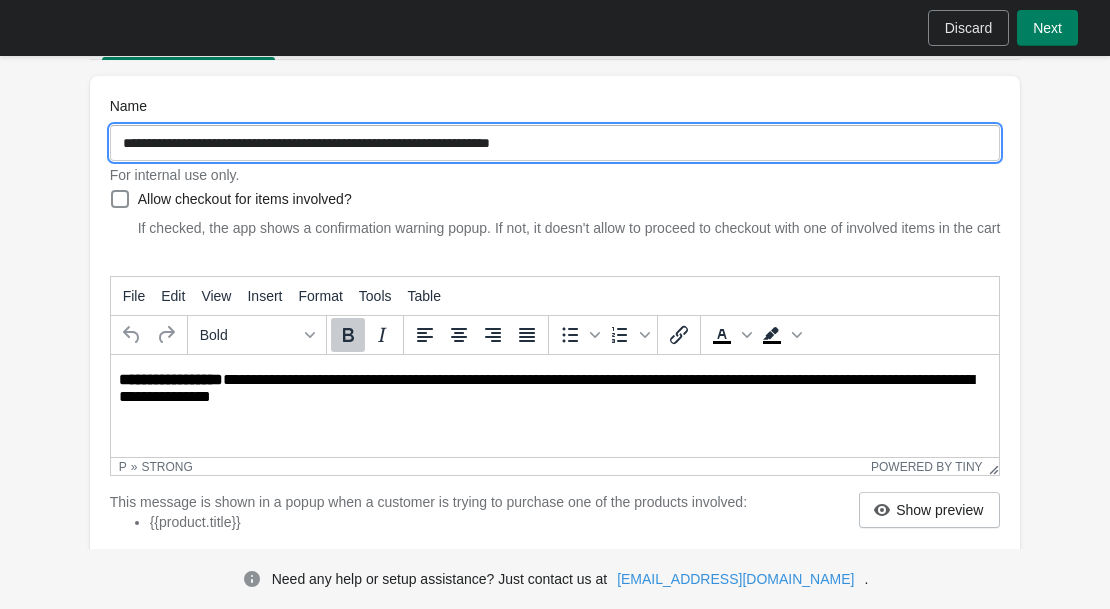 click on "For internal use only." at bounding box center [555, 175] 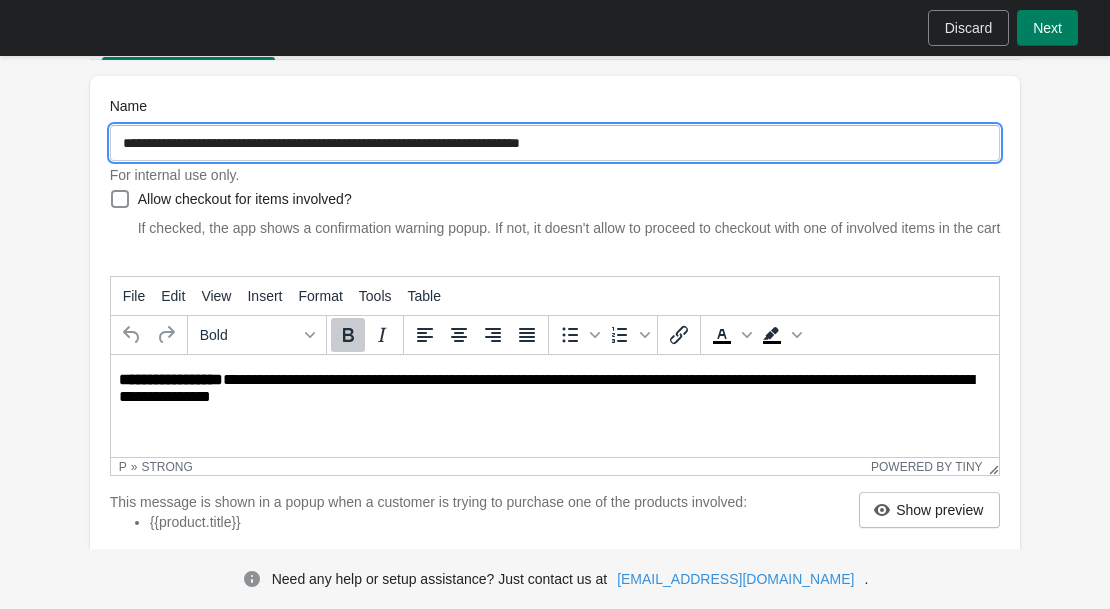 type on "**********" 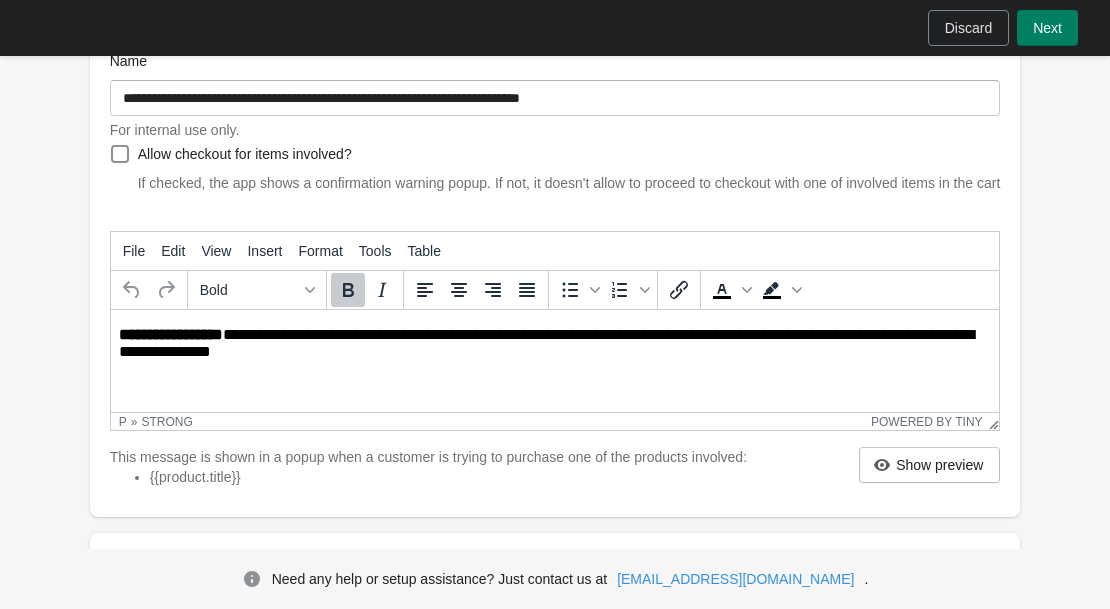 scroll, scrollTop: 257, scrollLeft: 0, axis: vertical 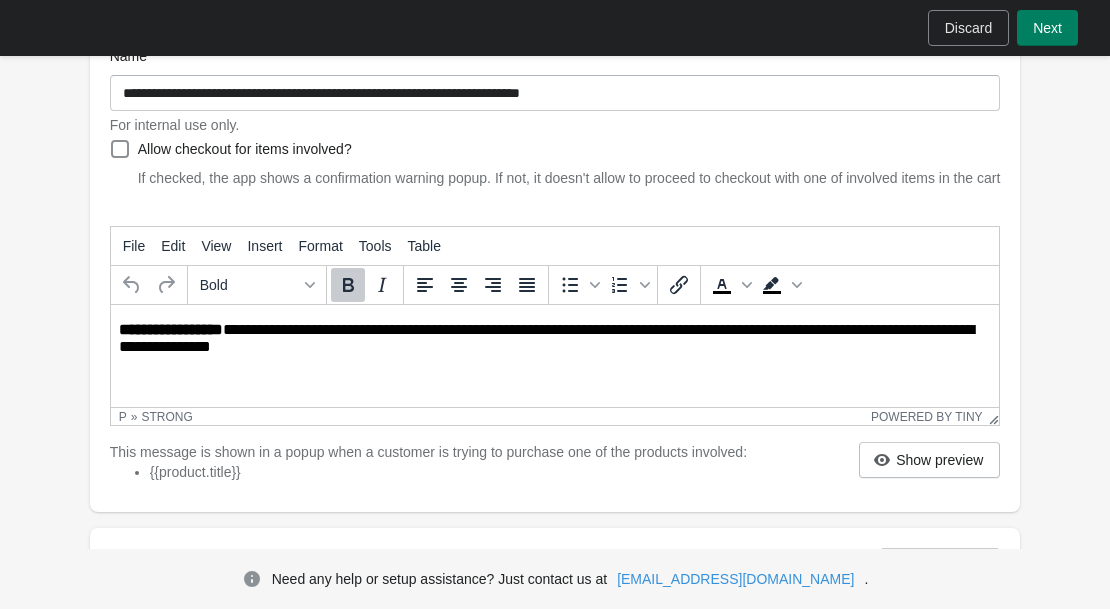 click on "**********" at bounding box center [556, 339] 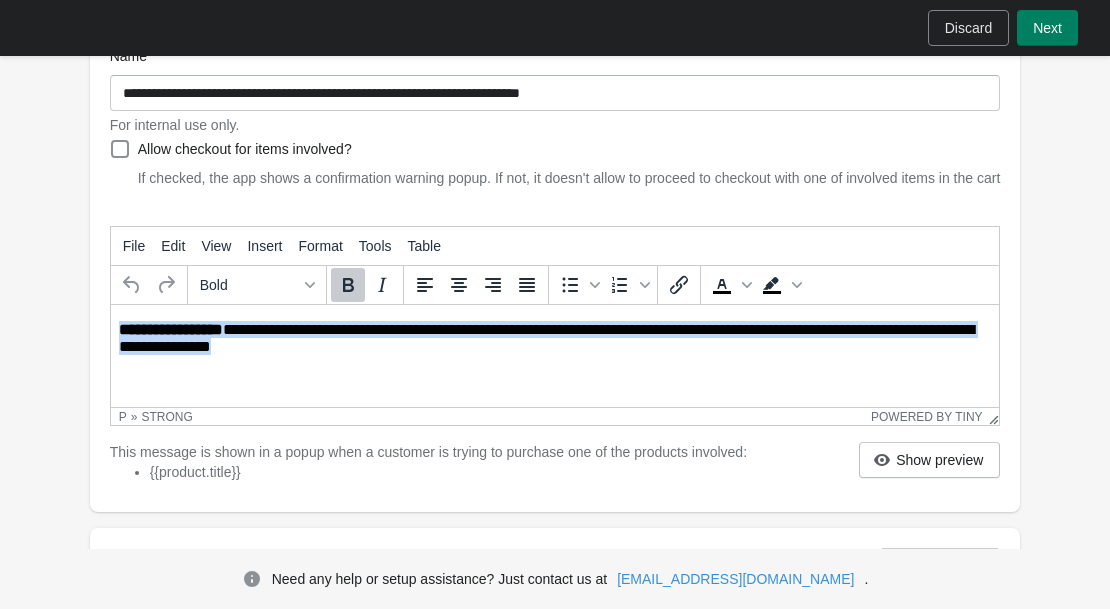 drag, startPoint x: 316, startPoint y: 350, endPoint x: 96, endPoint y: 319, distance: 222.17336 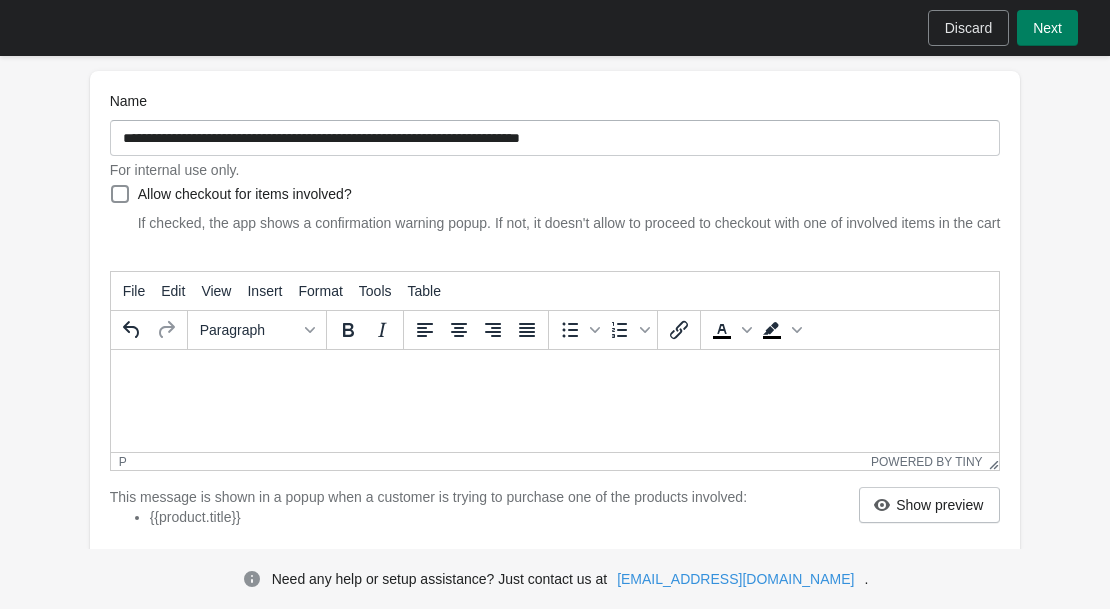 scroll, scrollTop: 209, scrollLeft: 0, axis: vertical 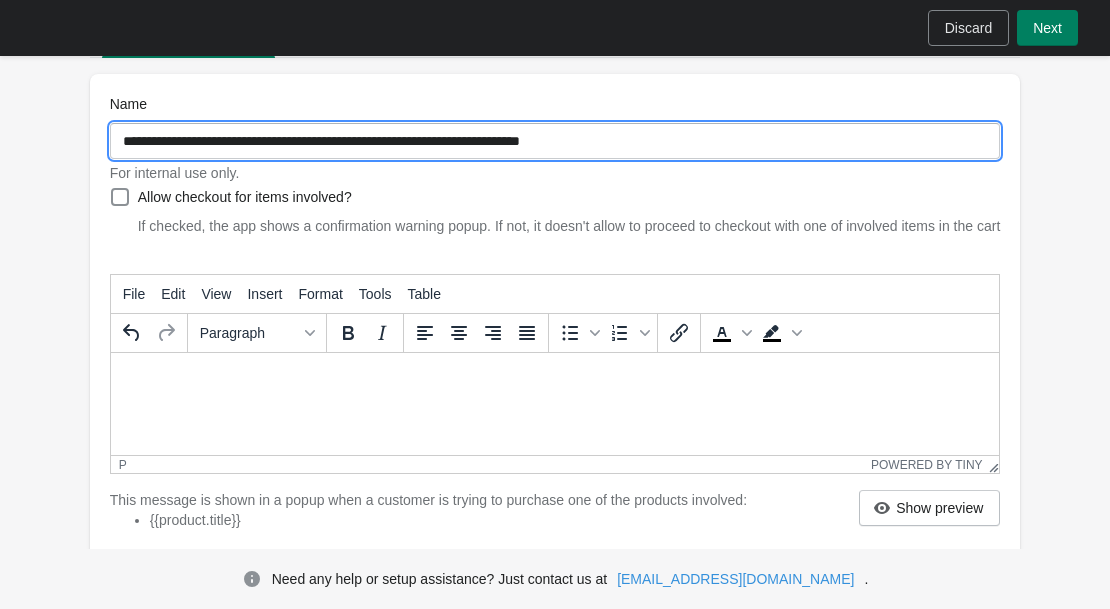 click on "**********" at bounding box center [555, 141] 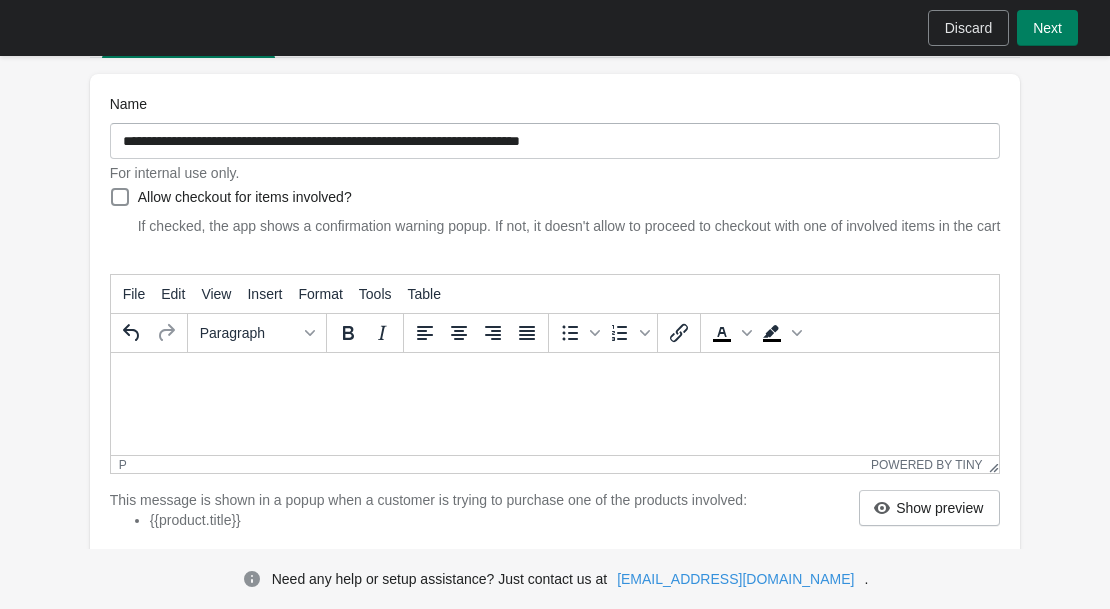 click at bounding box center [554, 377] 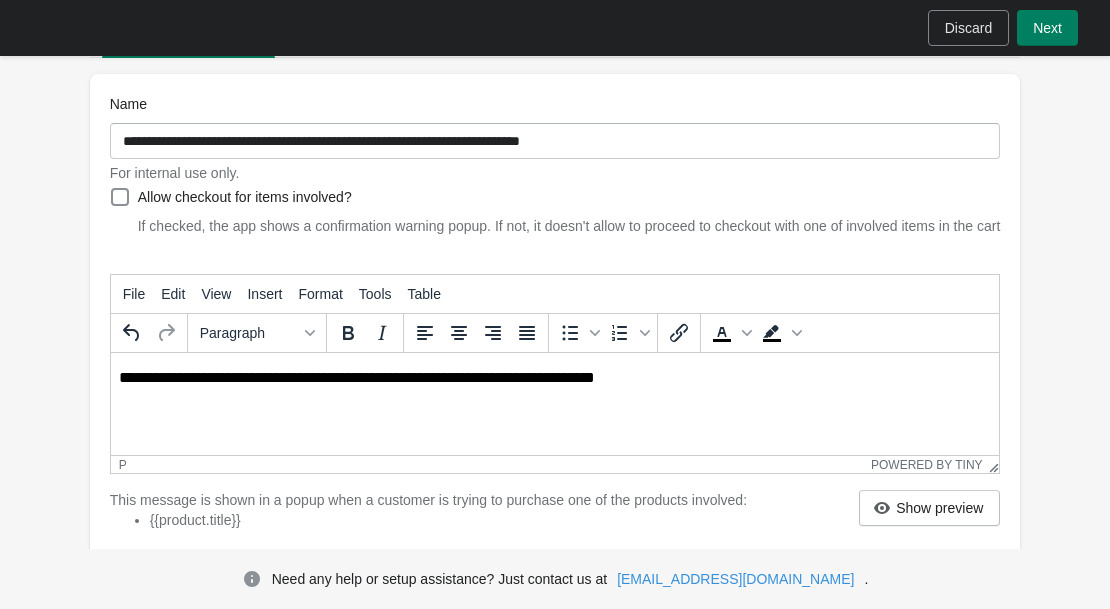 click on "**********" at bounding box center [556, 378] 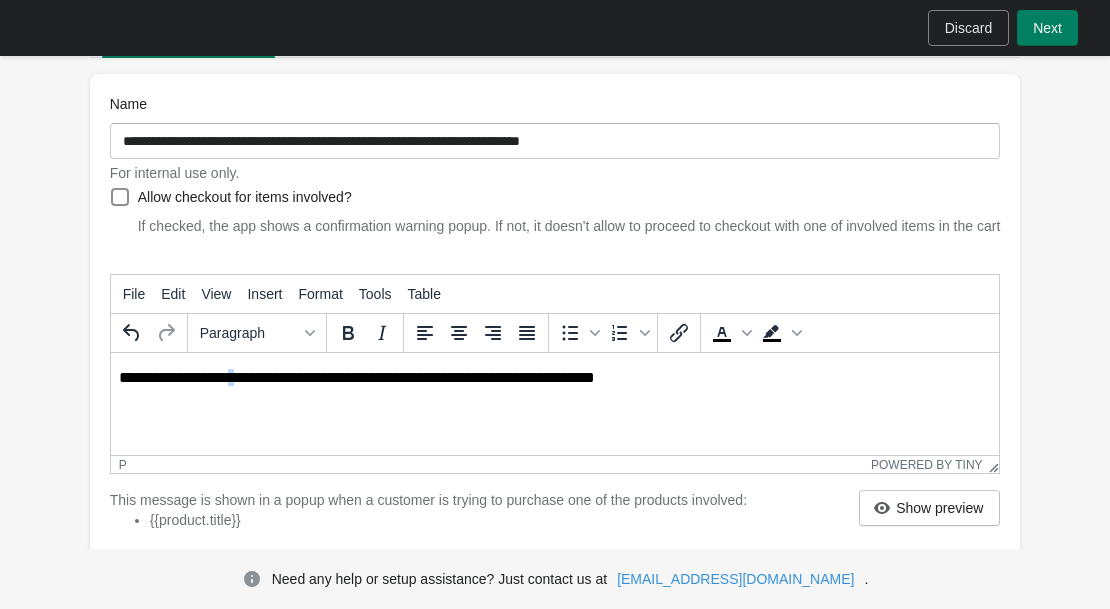 click on "**********" at bounding box center [556, 378] 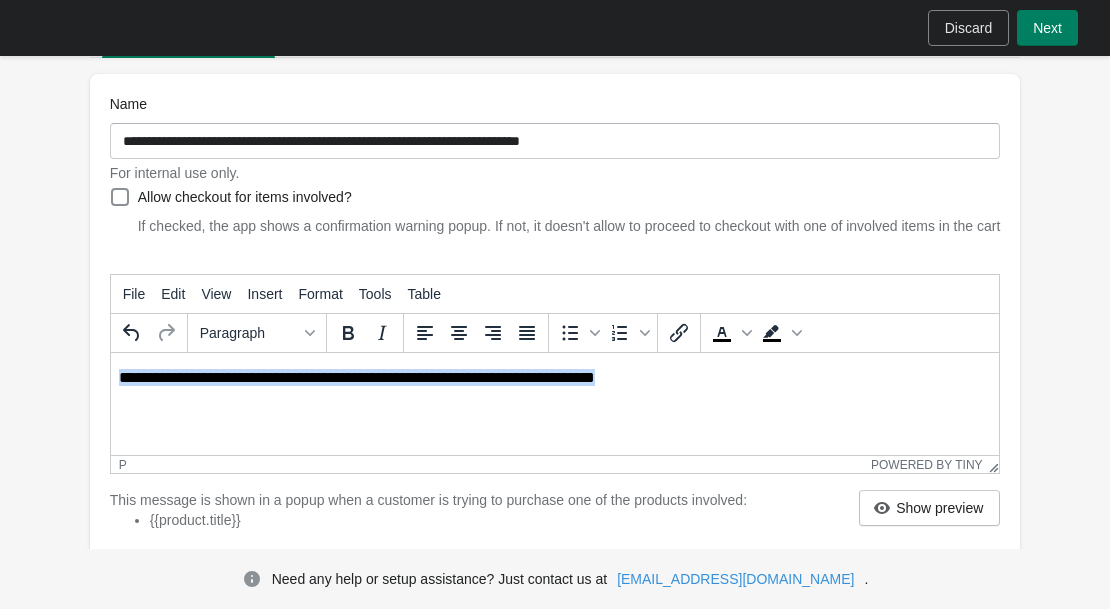 click on "**********" at bounding box center (556, 378) 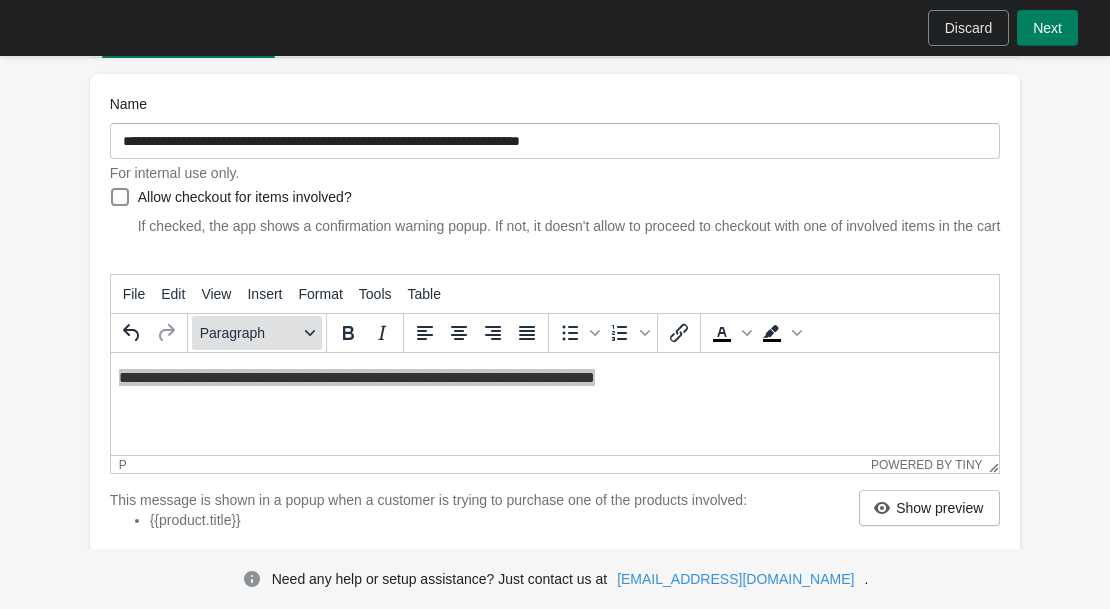 click on "Paragraph" at bounding box center (257, 333) 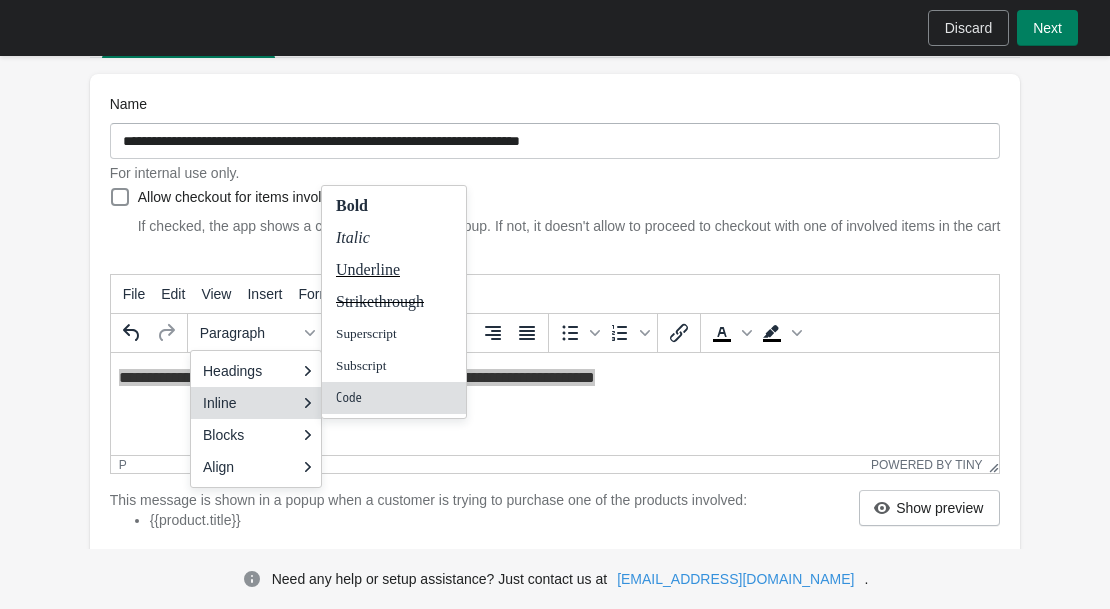 click on "Code" at bounding box center [380, 398] 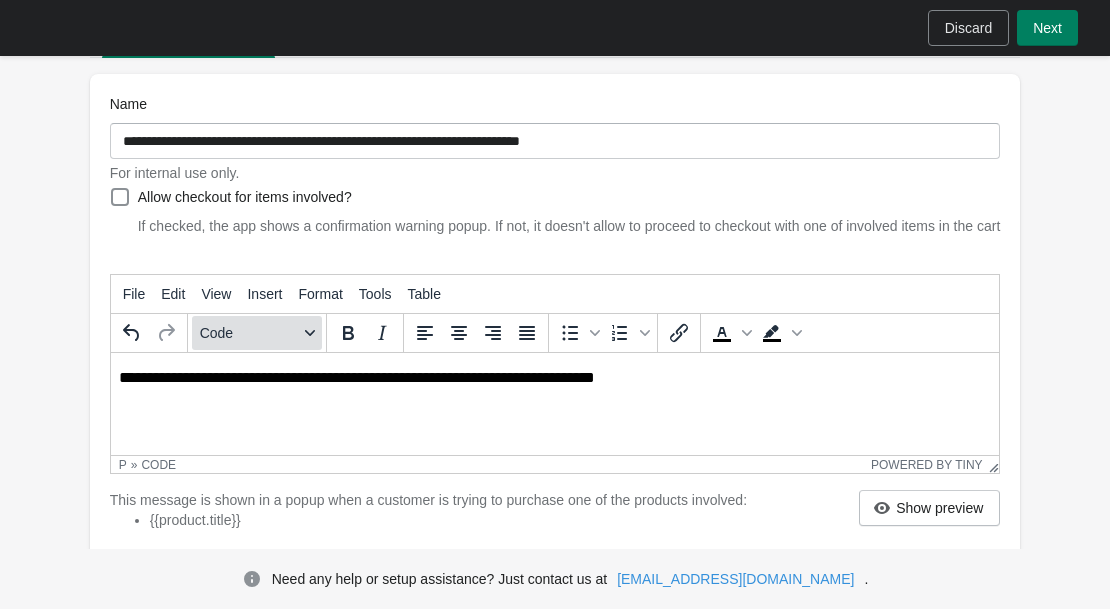 click on "Code" at bounding box center [249, 333] 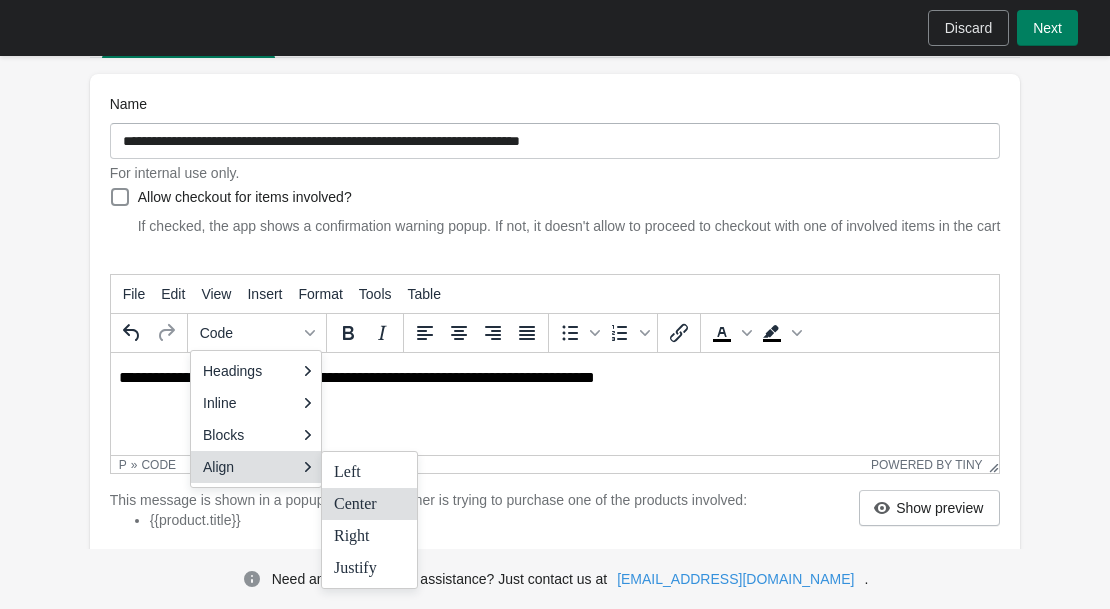 click on "Center" at bounding box center [355, 504] 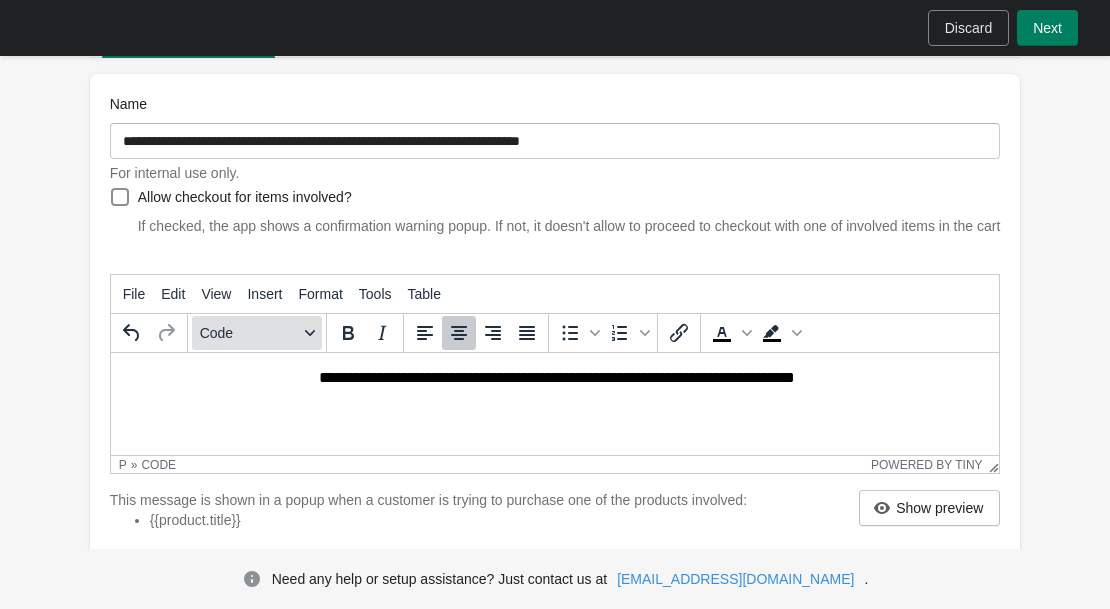 click on "Code" at bounding box center [249, 333] 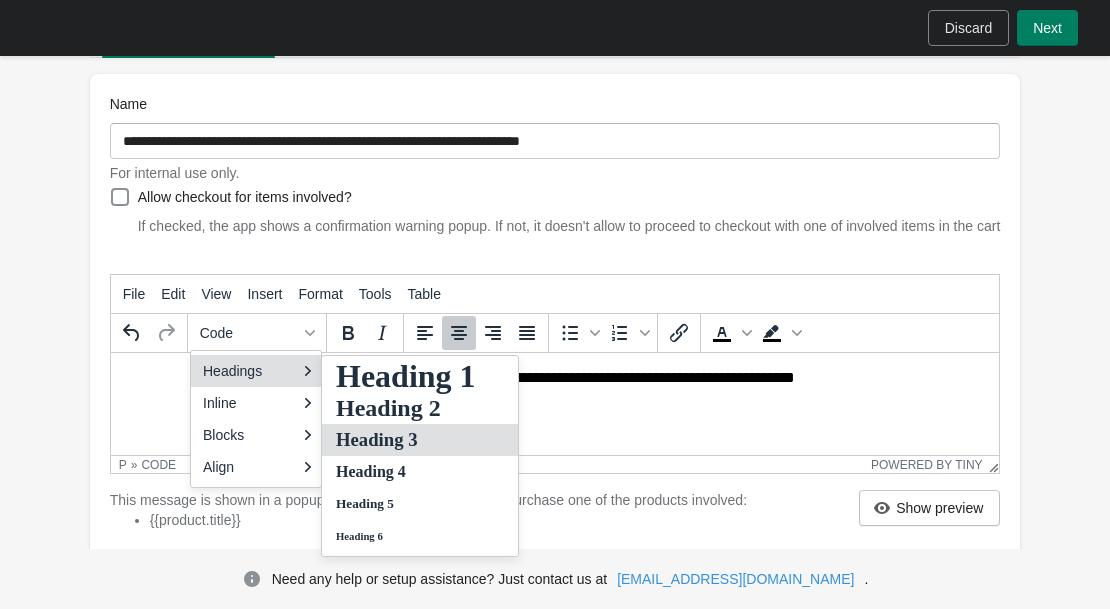 click on "Heading 3" at bounding box center [406, 440] 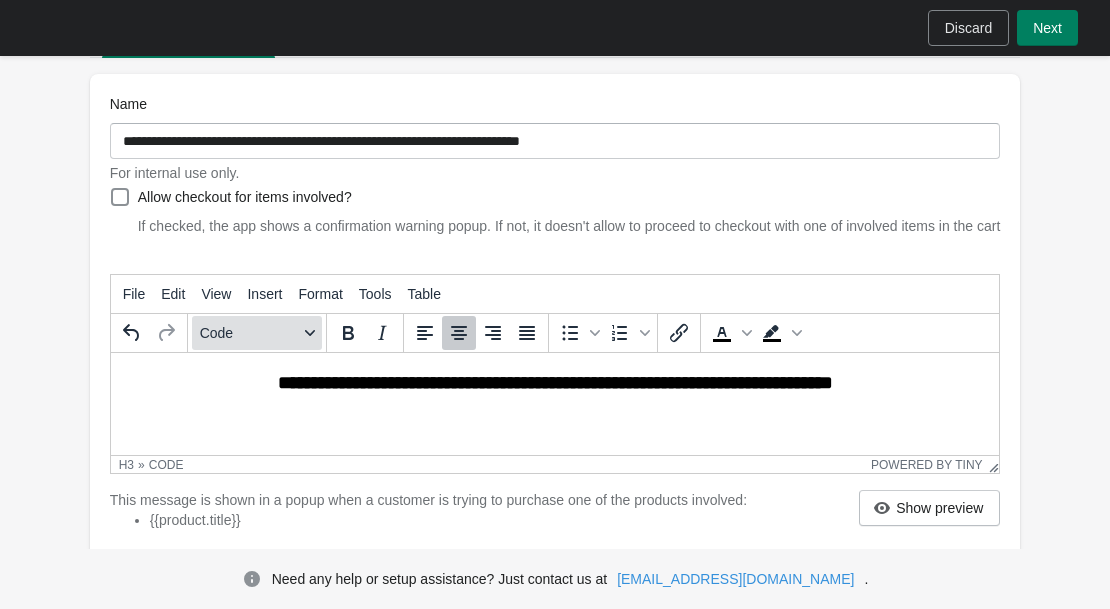 click on "Code" at bounding box center [257, 333] 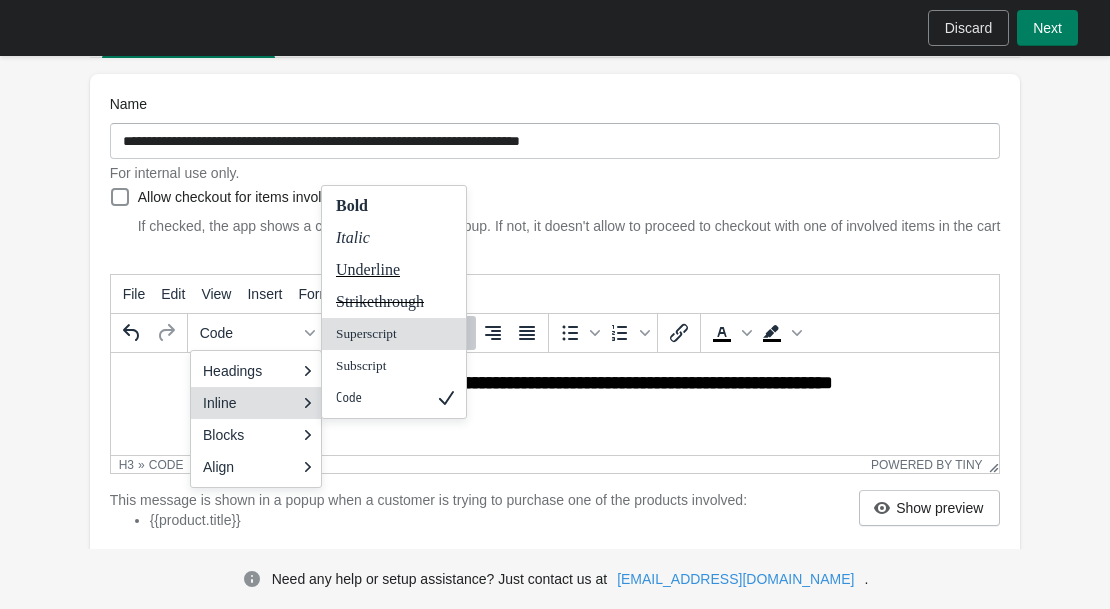 click on "Superscript" at bounding box center (366, 333) 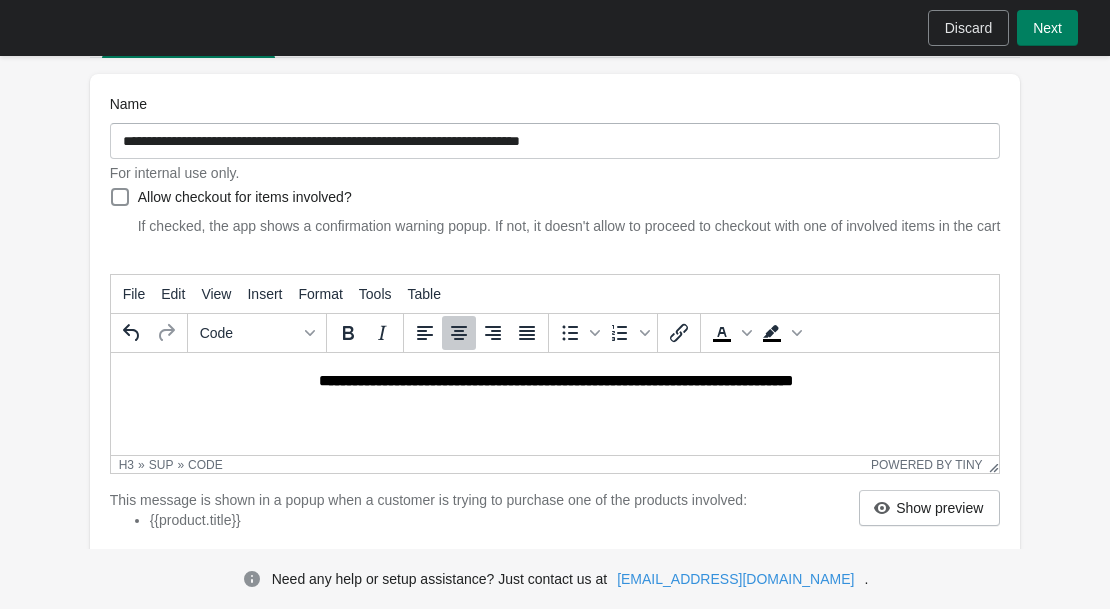 click on "**********" at bounding box center (554, 384) 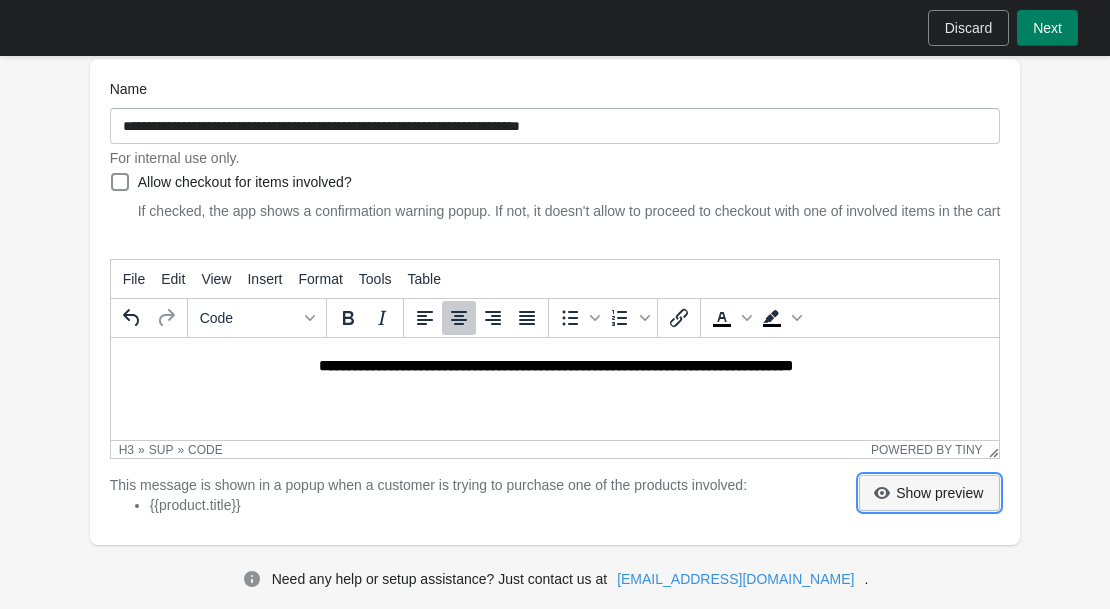 click on "Show preview" at bounding box center [939, 493] 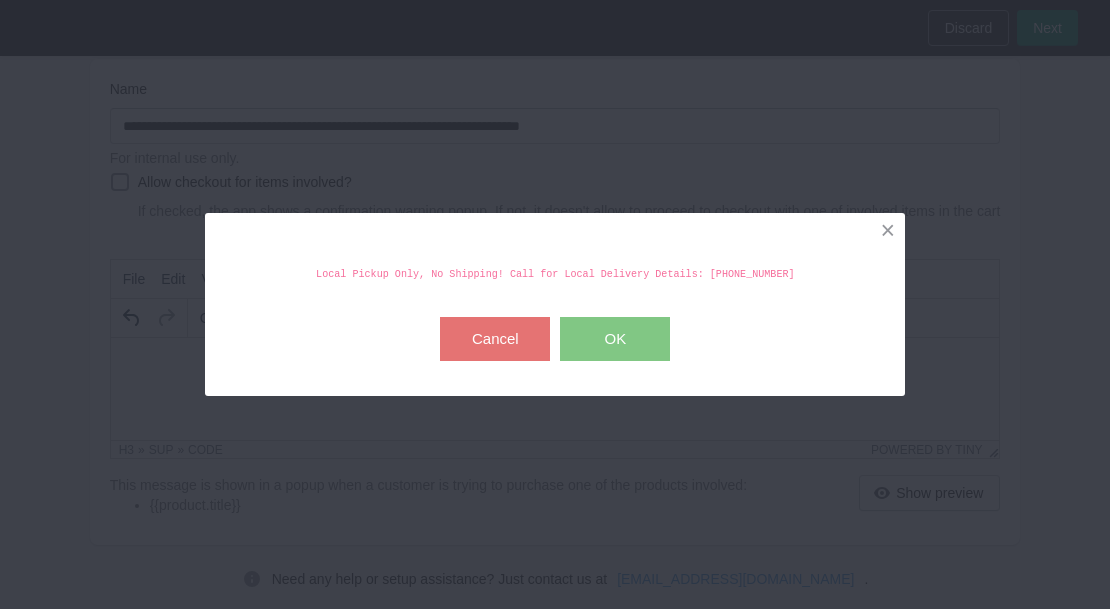 click on "OK" at bounding box center (615, 339) 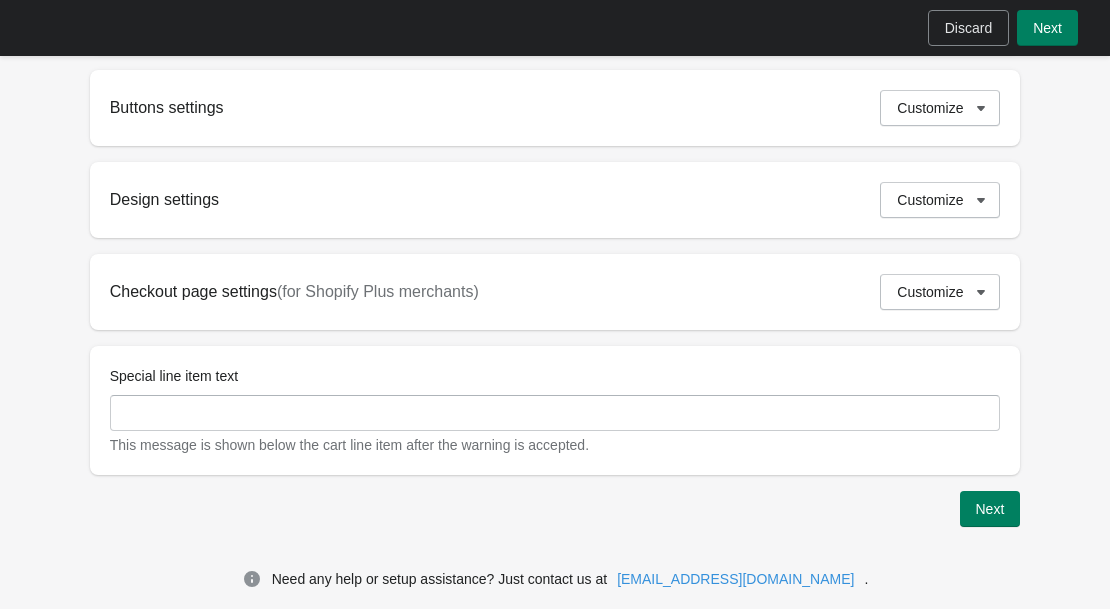 scroll, scrollTop: 739, scrollLeft: 0, axis: vertical 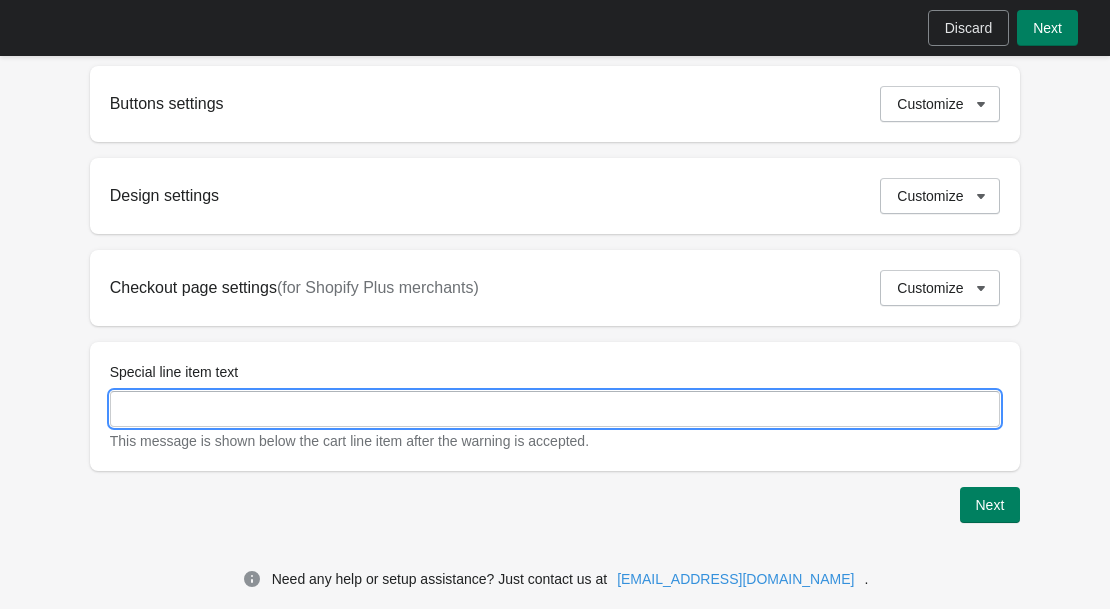 click on "Special line item text" at bounding box center (555, 409) 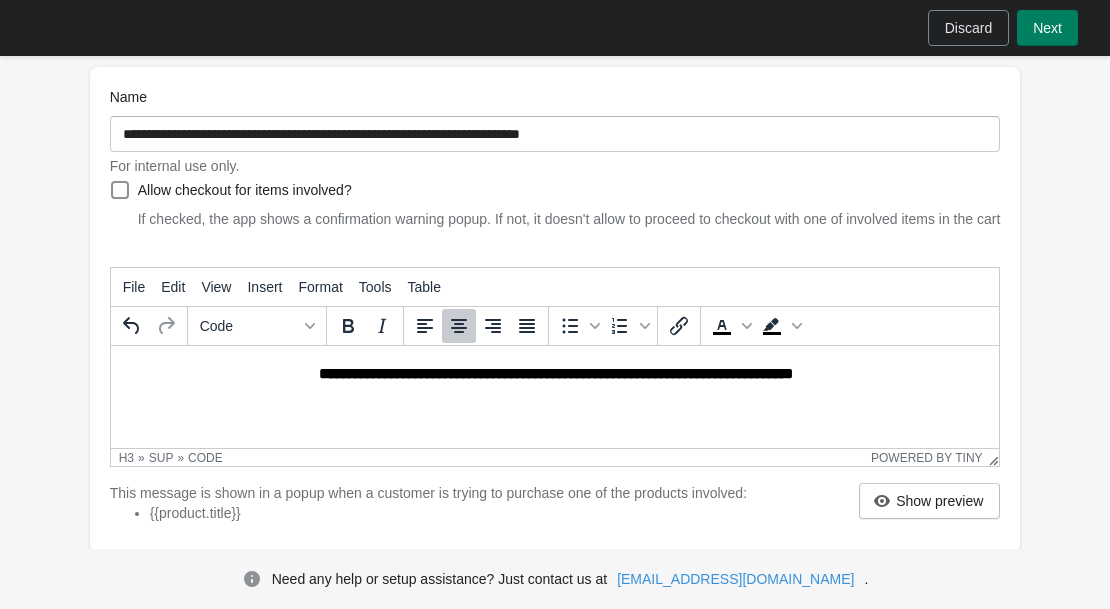 scroll, scrollTop: 242, scrollLeft: 0, axis: vertical 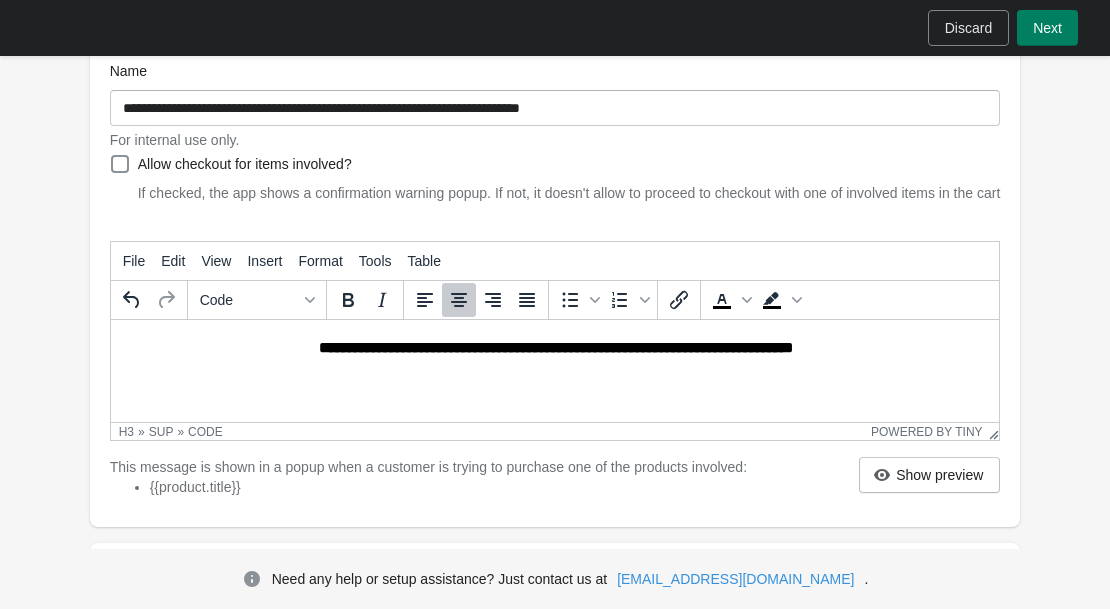 click on "**********" at bounding box center (554, 351) 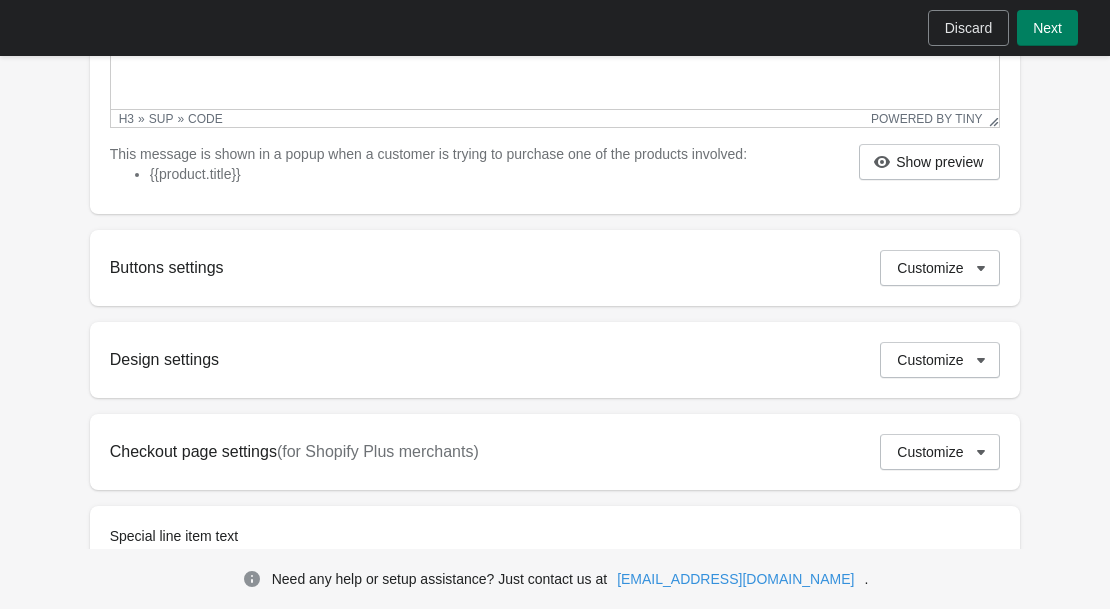 click on "Buttons settings   Customize" at bounding box center [555, 268] 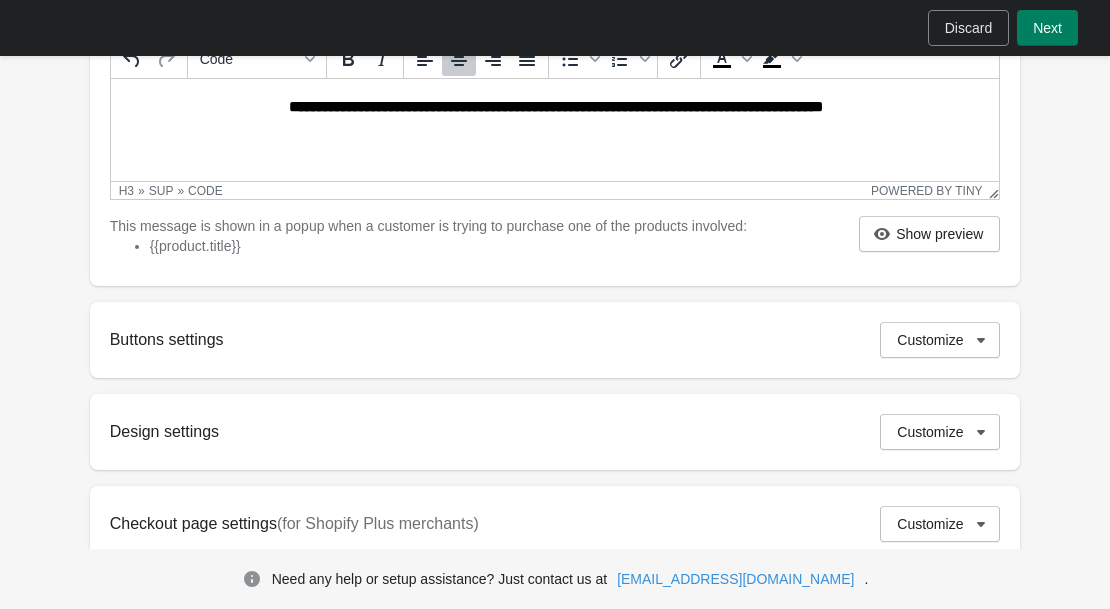 scroll, scrollTop: 467, scrollLeft: 0, axis: vertical 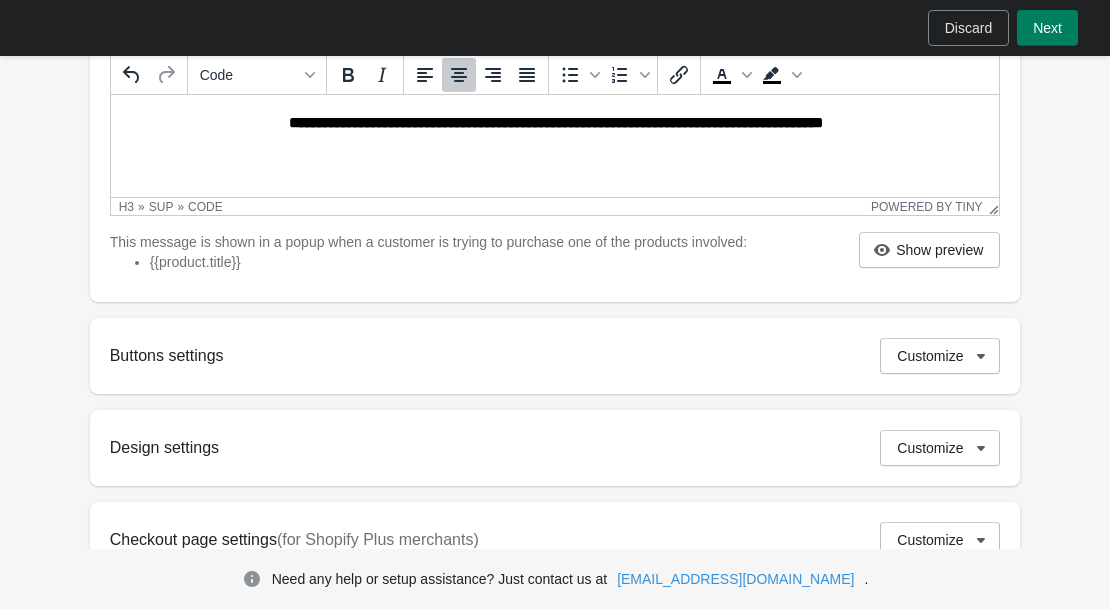 click on "**********" at bounding box center [554, 126] 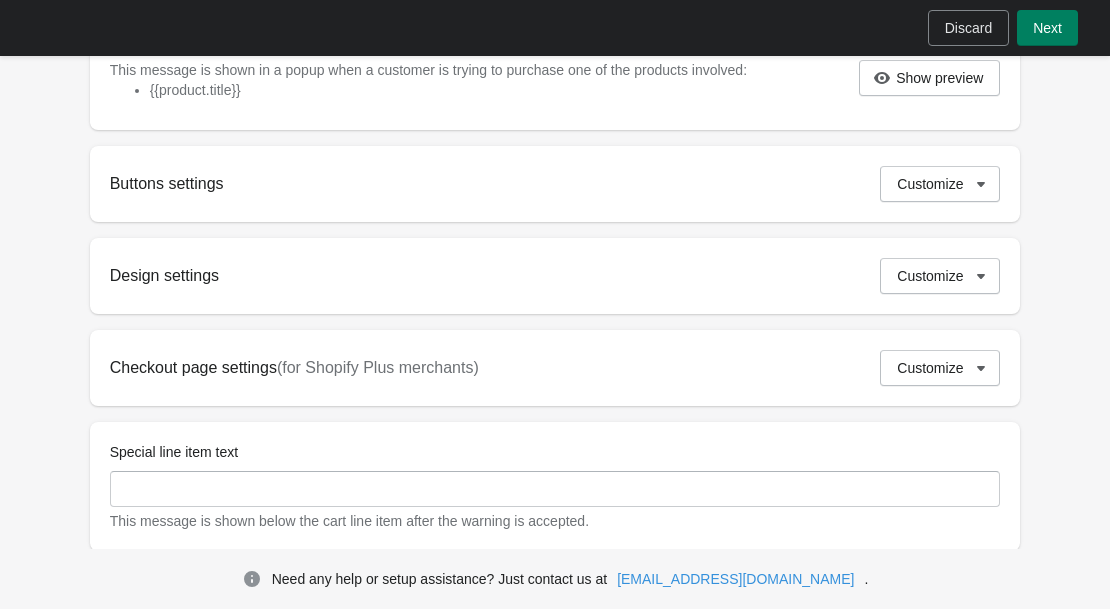 scroll, scrollTop: 739, scrollLeft: 0, axis: vertical 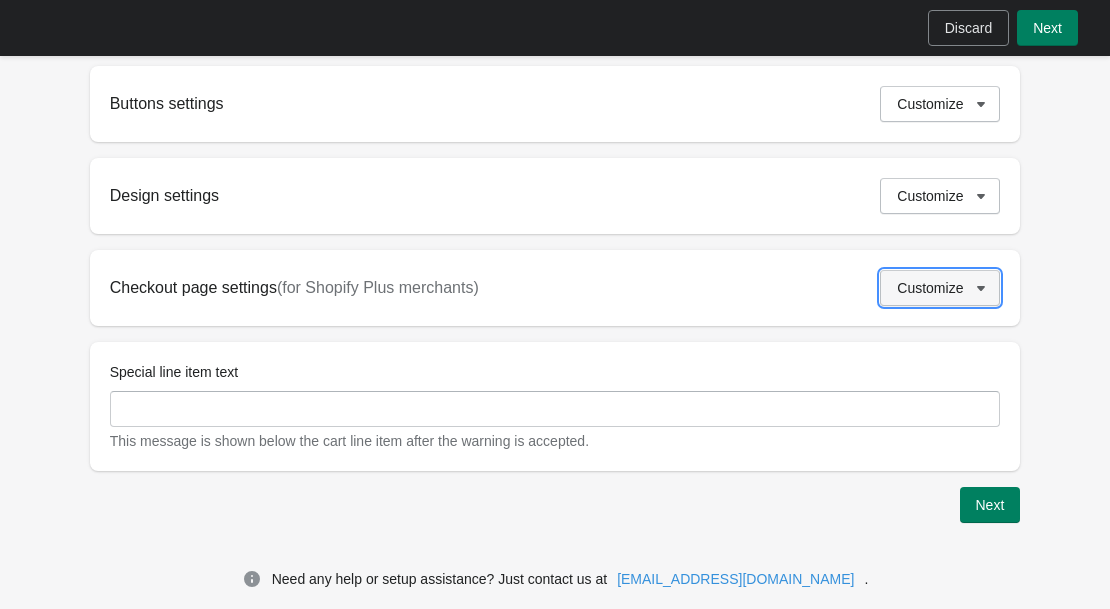 click on "Customize" at bounding box center (930, 288) 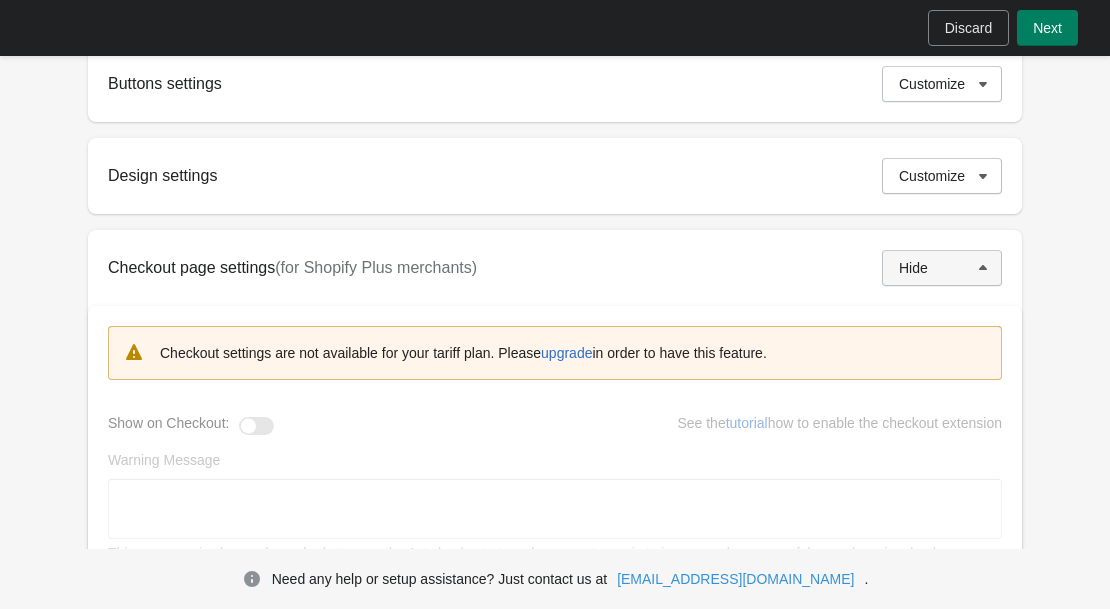 click on "Hide" at bounding box center [942, 268] 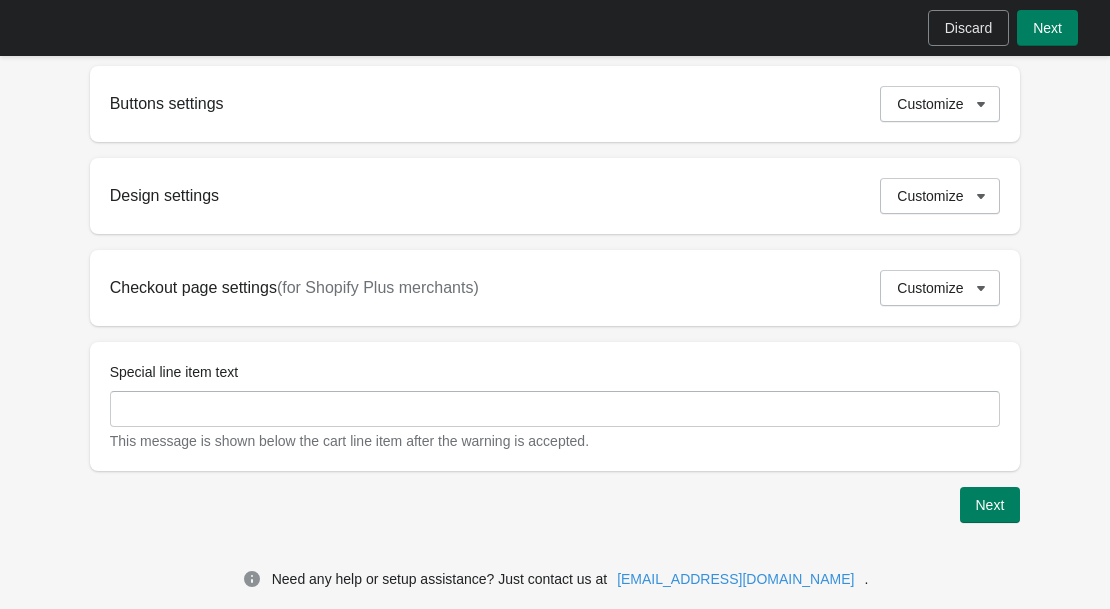 scroll, scrollTop: 739, scrollLeft: 0, axis: vertical 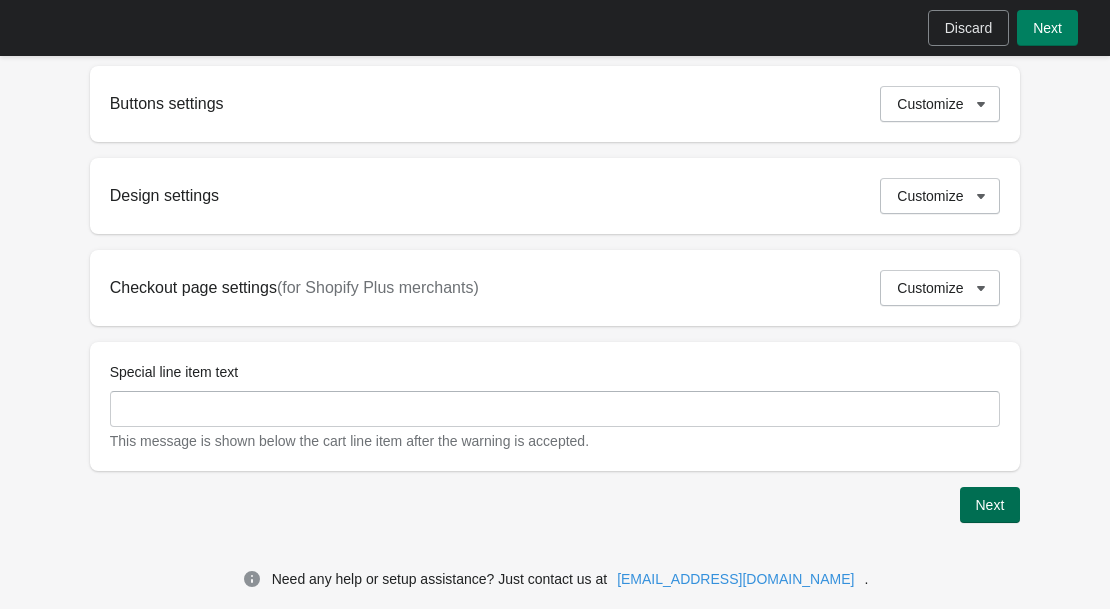 click on "Next" at bounding box center [990, 505] 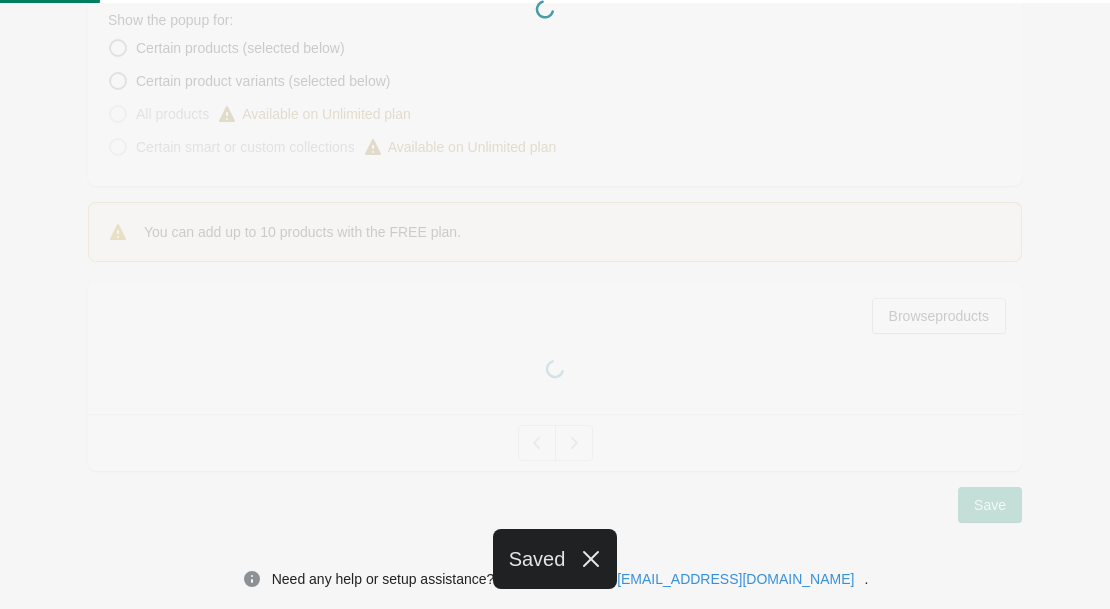 scroll, scrollTop: 601, scrollLeft: 0, axis: vertical 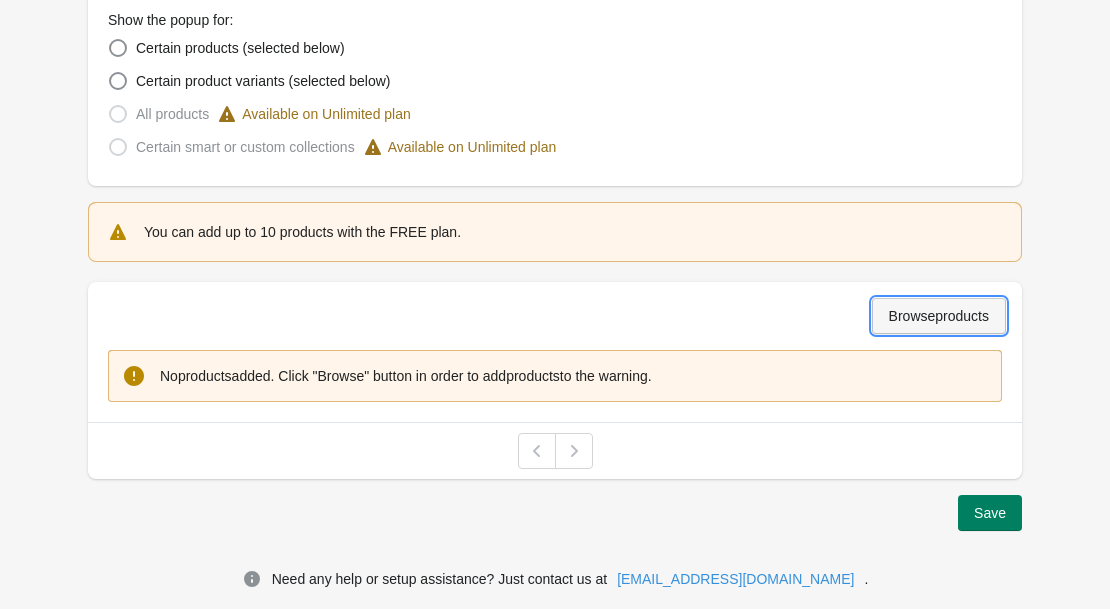 click on "Browse  products" at bounding box center (939, 316) 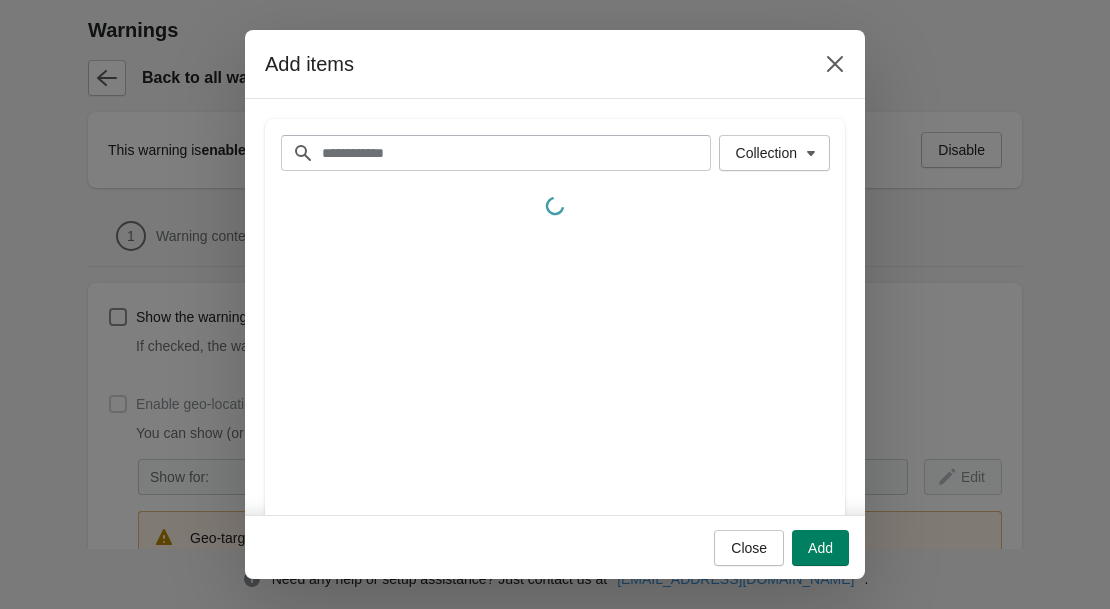 scroll, scrollTop: 601, scrollLeft: 0, axis: vertical 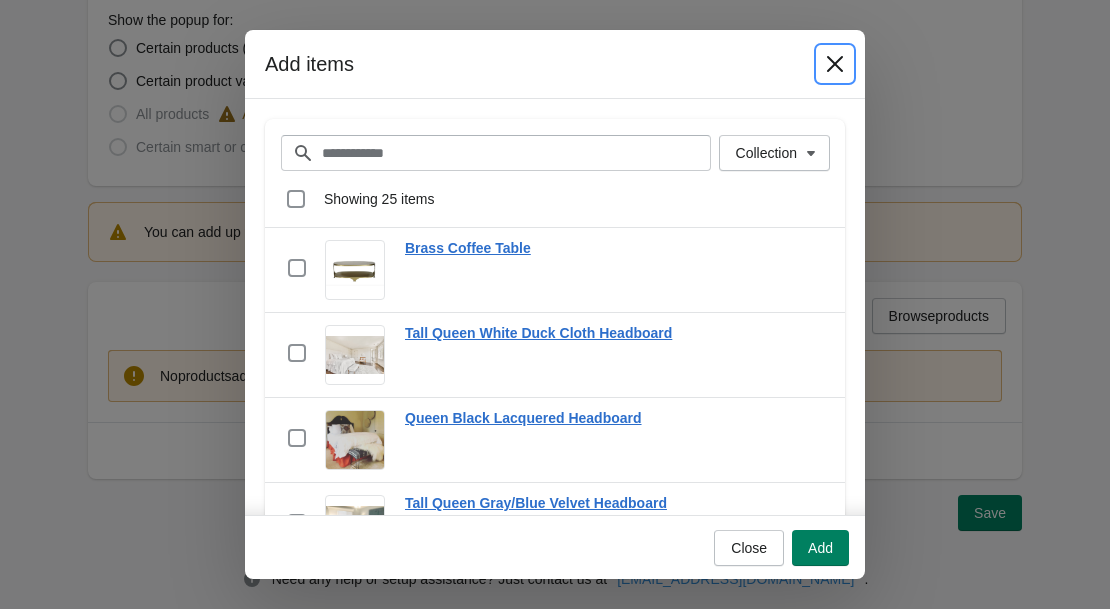 click 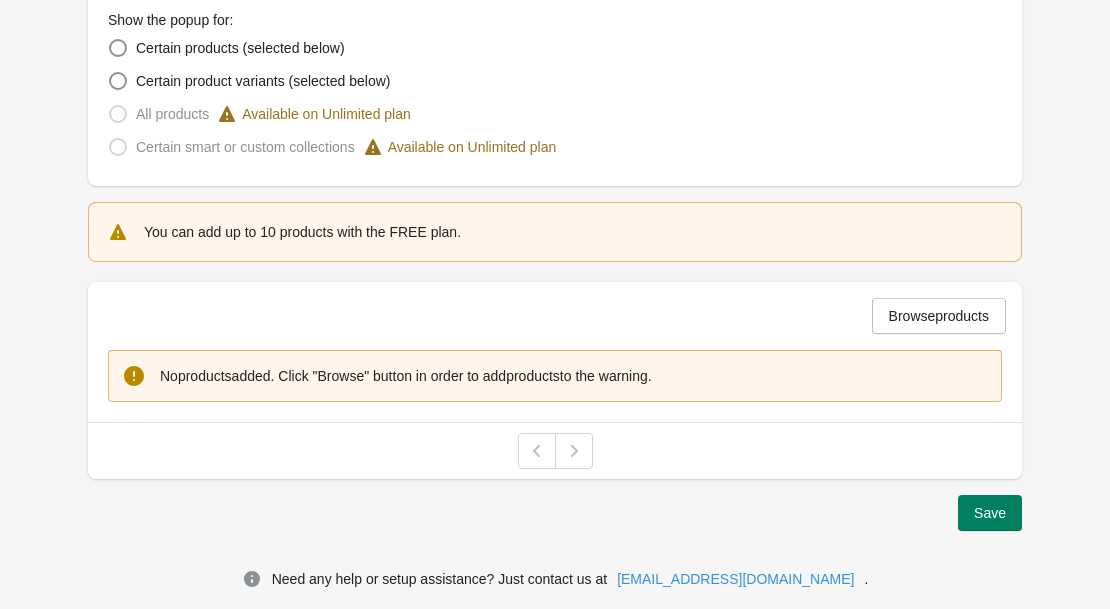 click on "Available on Unlimited plan" at bounding box center [460, 147] 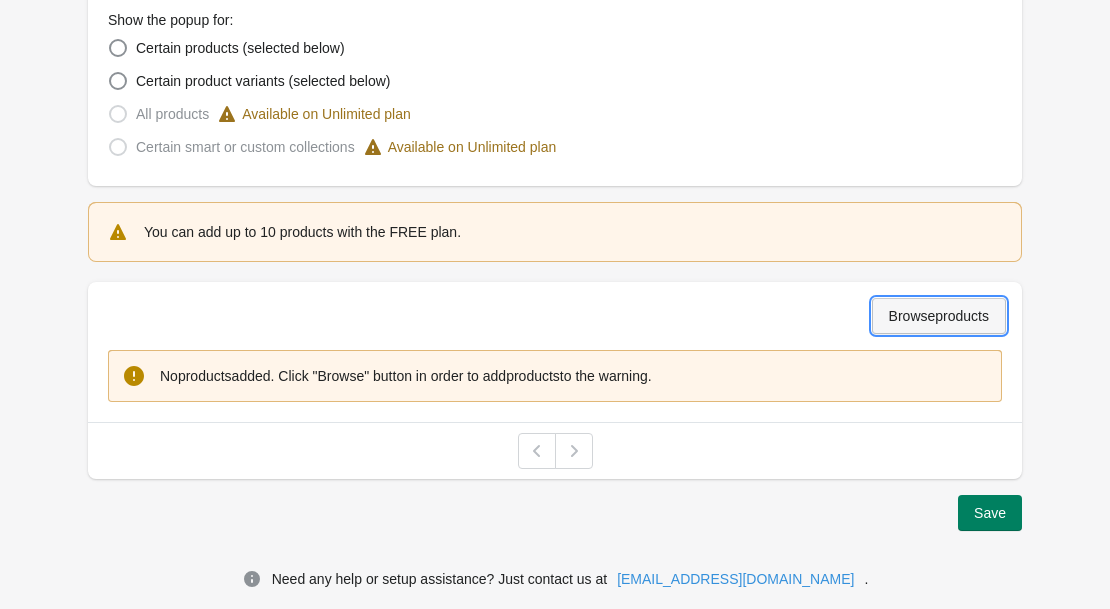 click on "Browse  products" at bounding box center (939, 316) 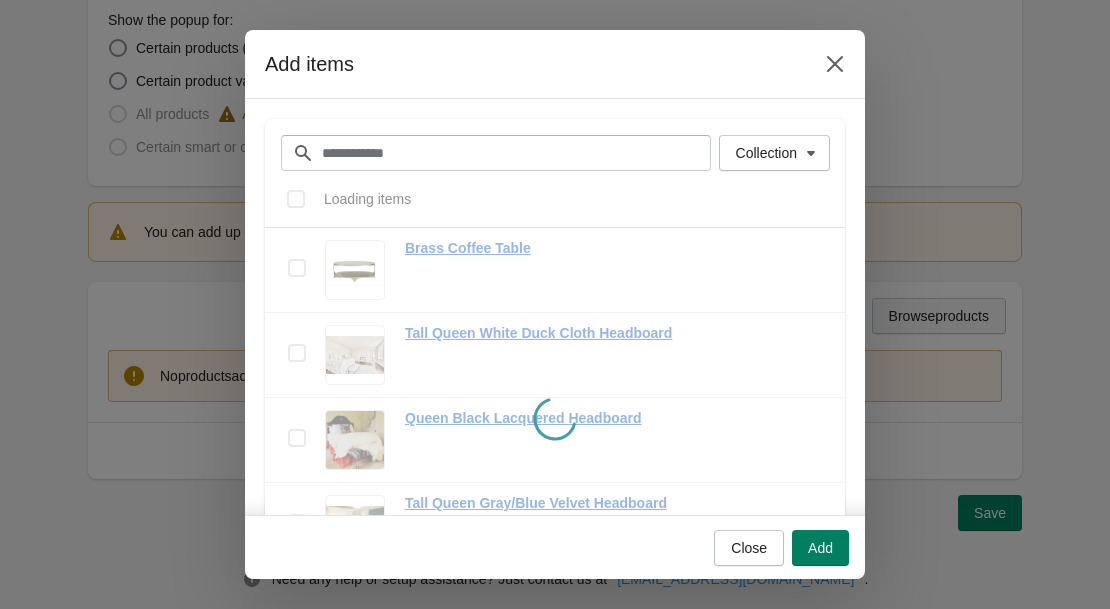 scroll, scrollTop: 0, scrollLeft: 0, axis: both 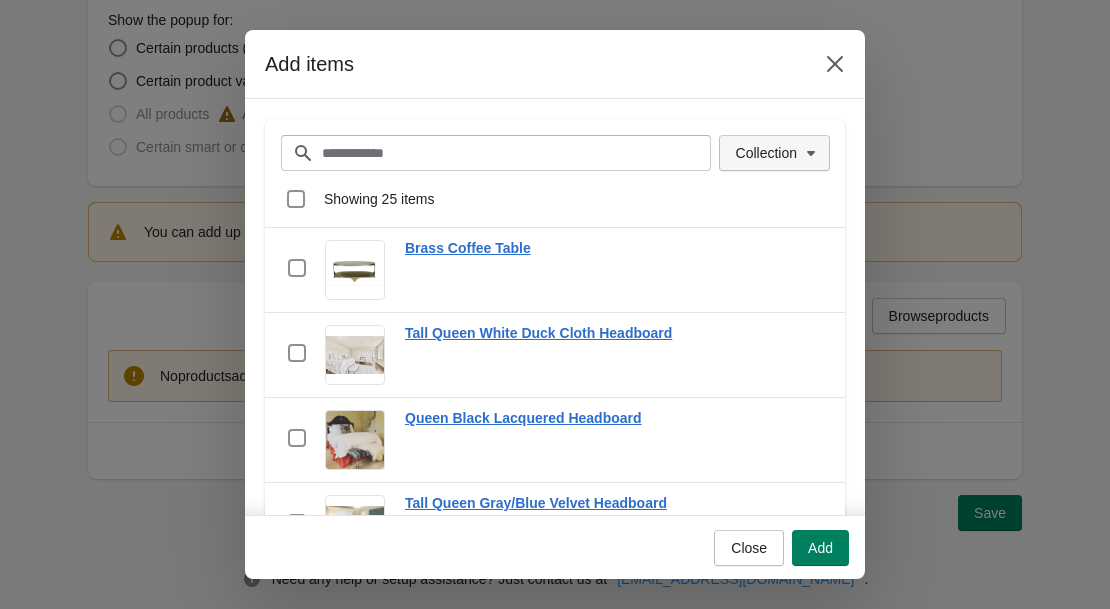 click on "Collection" at bounding box center (766, 153) 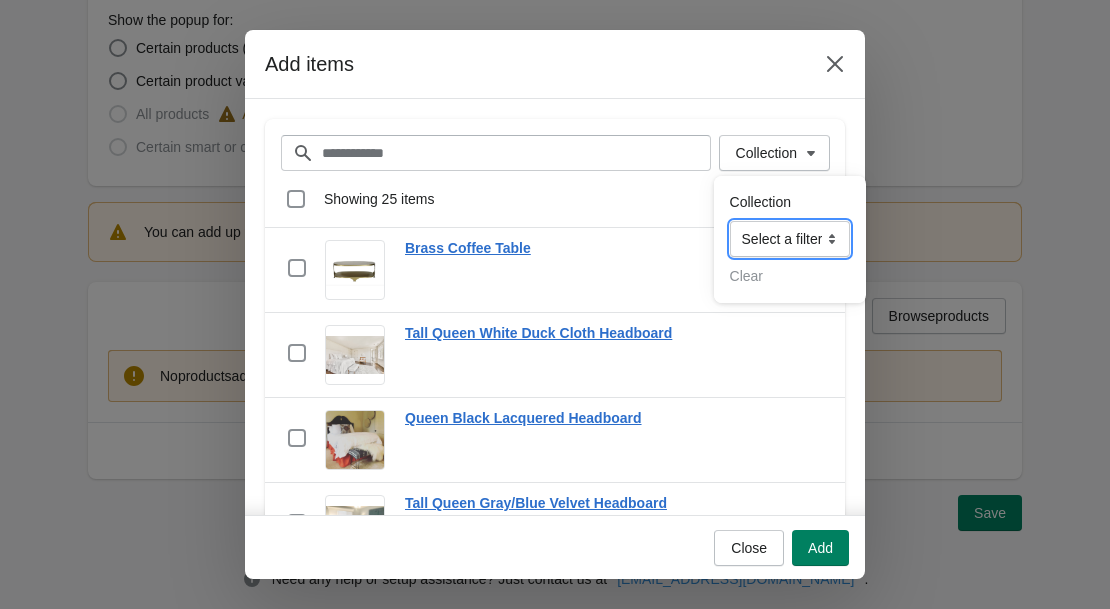 click on "**********" at bounding box center [790, 239] 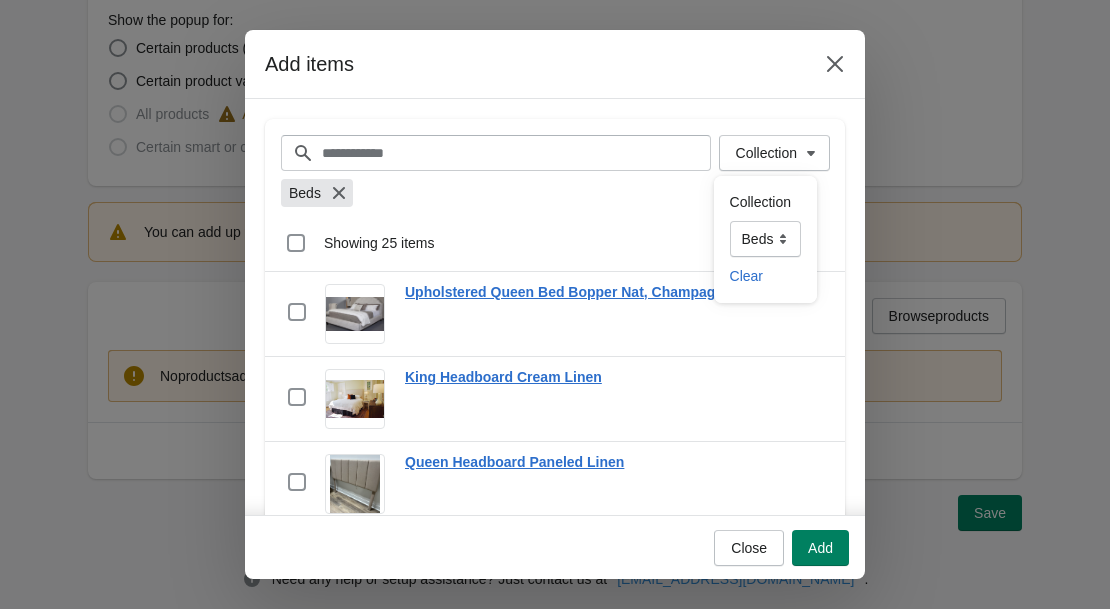 click on "Beds" at bounding box center (555, 193) 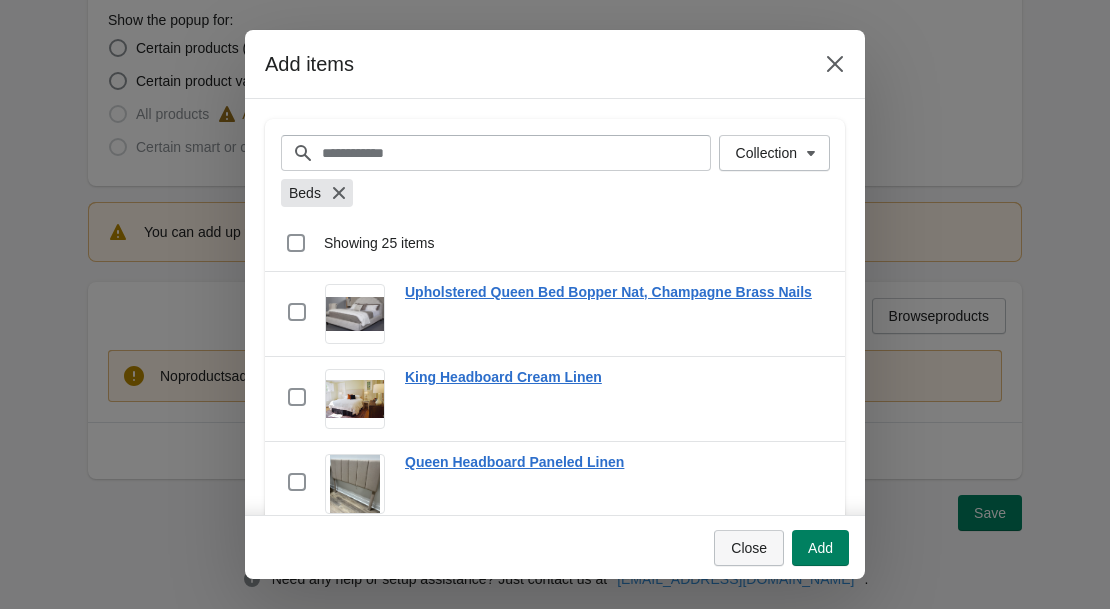click on "Close" at bounding box center (749, 548) 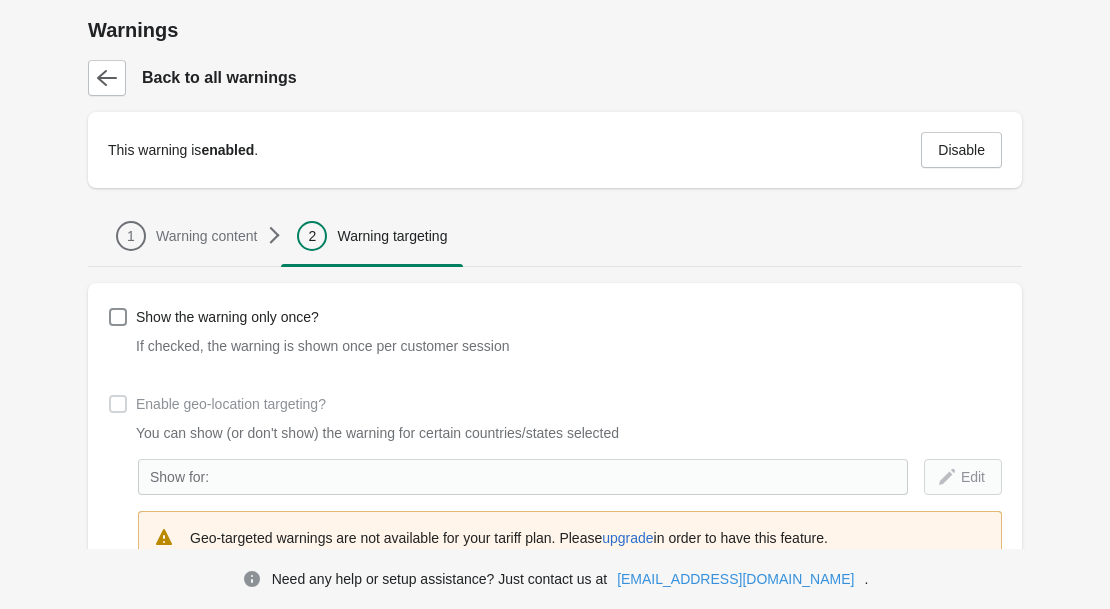 scroll, scrollTop: 601, scrollLeft: 0, axis: vertical 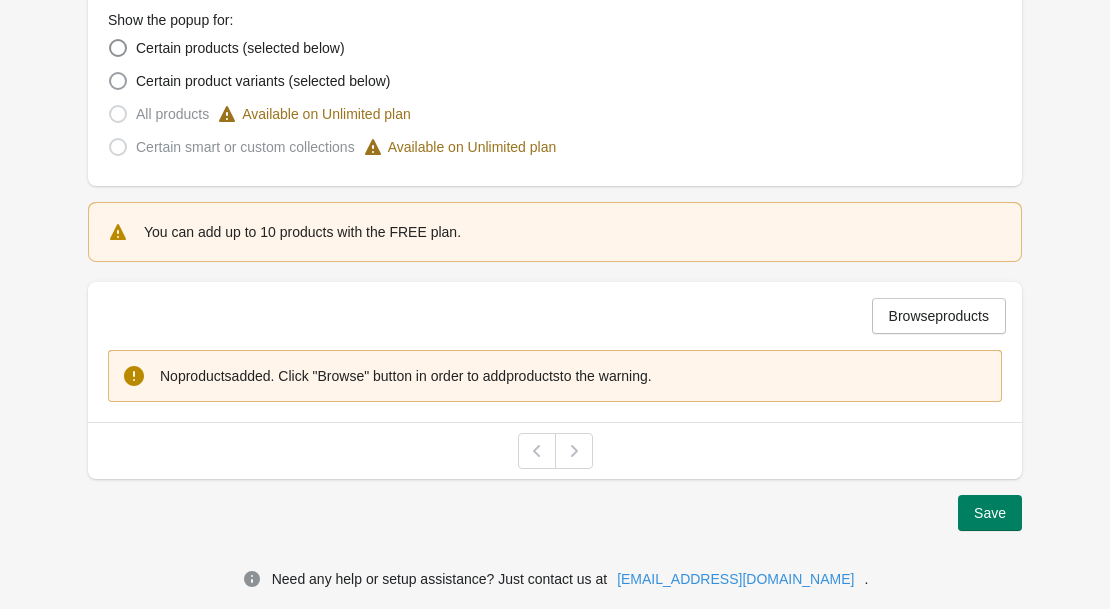 click at bounding box center [118, 81] 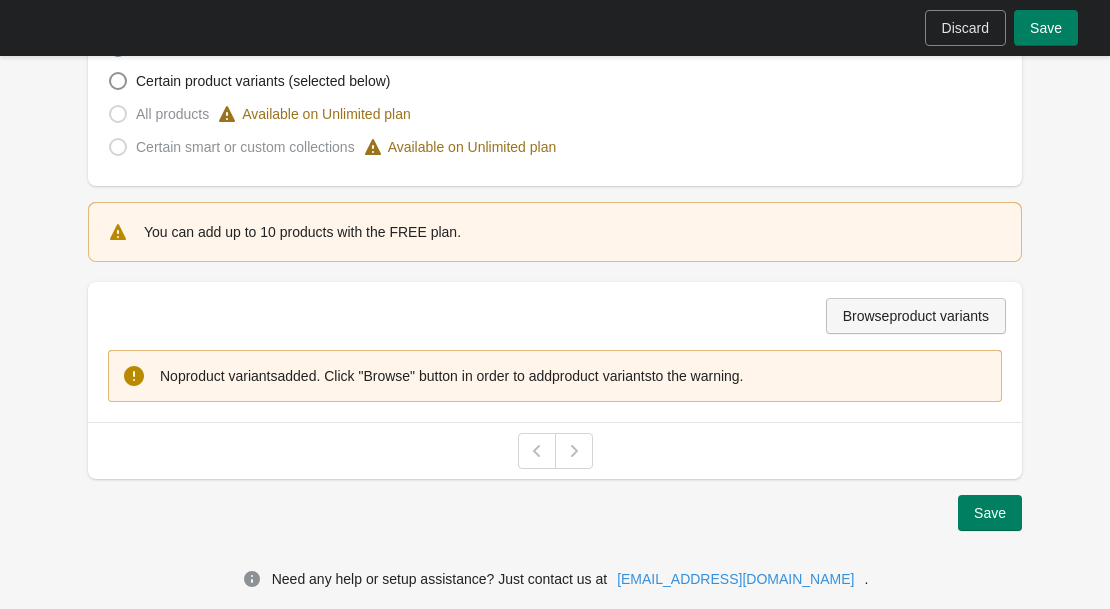 click on "Browse  product variants" at bounding box center (916, 316) 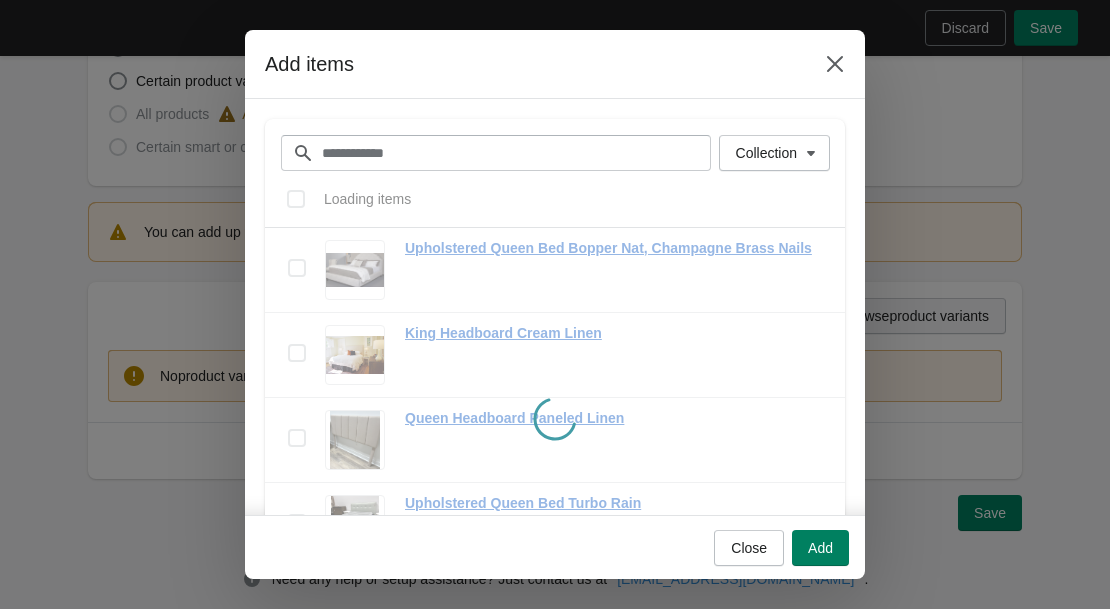 scroll, scrollTop: 0, scrollLeft: 0, axis: both 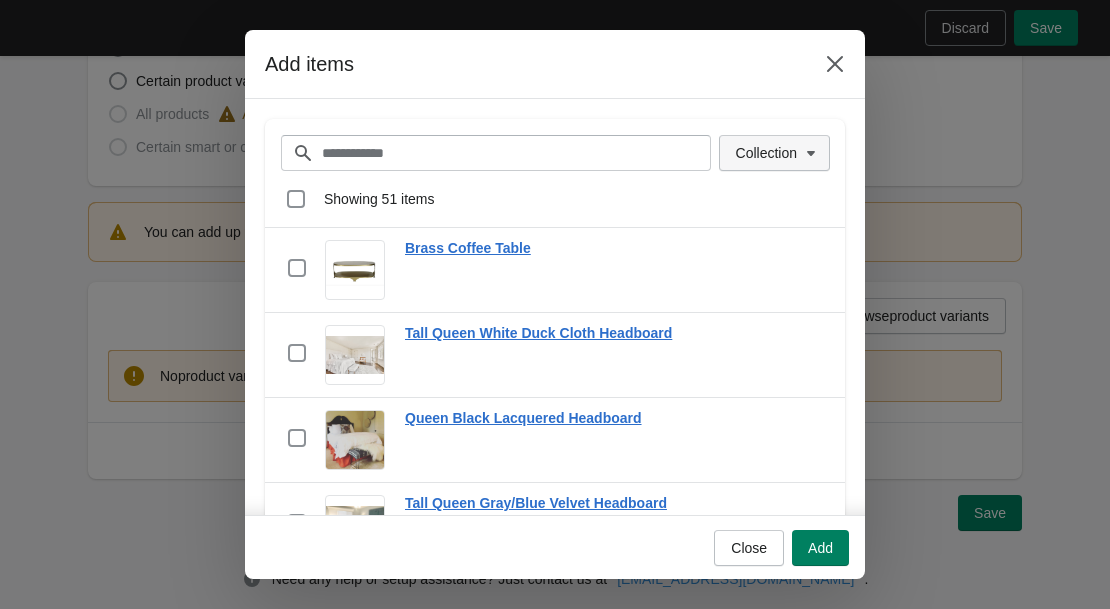click on "Collection" at bounding box center [766, 153] 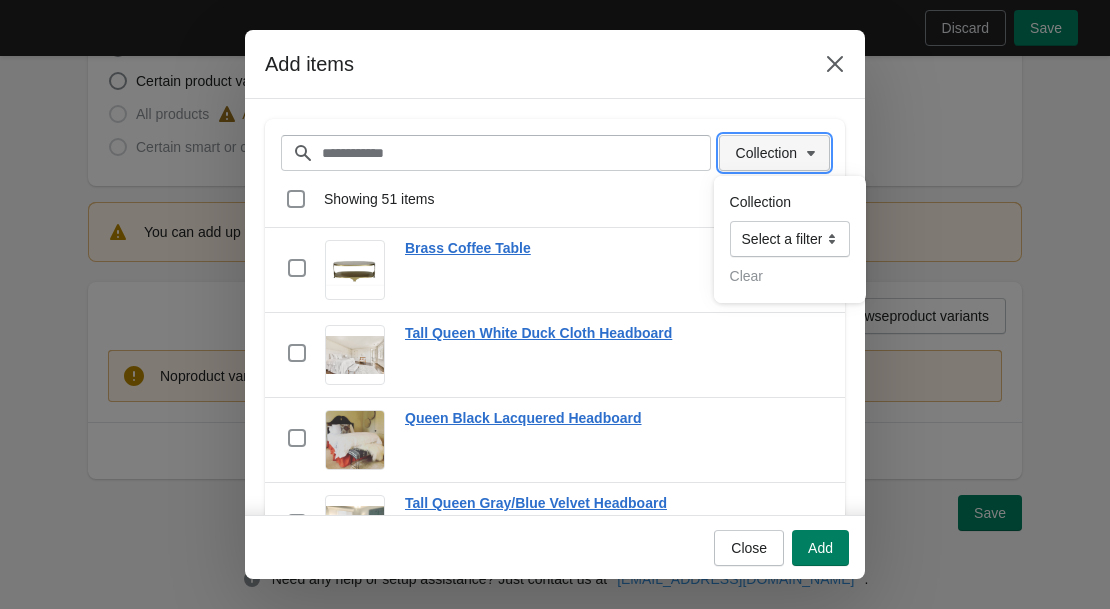 click on "Collection" at bounding box center (766, 153) 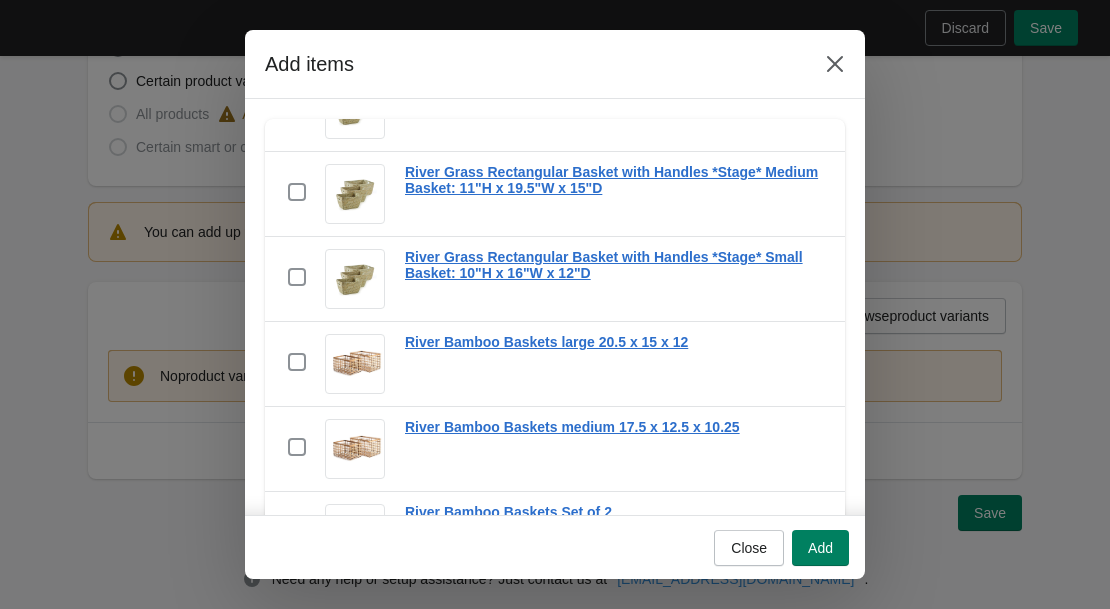 scroll, scrollTop: 2166, scrollLeft: 0, axis: vertical 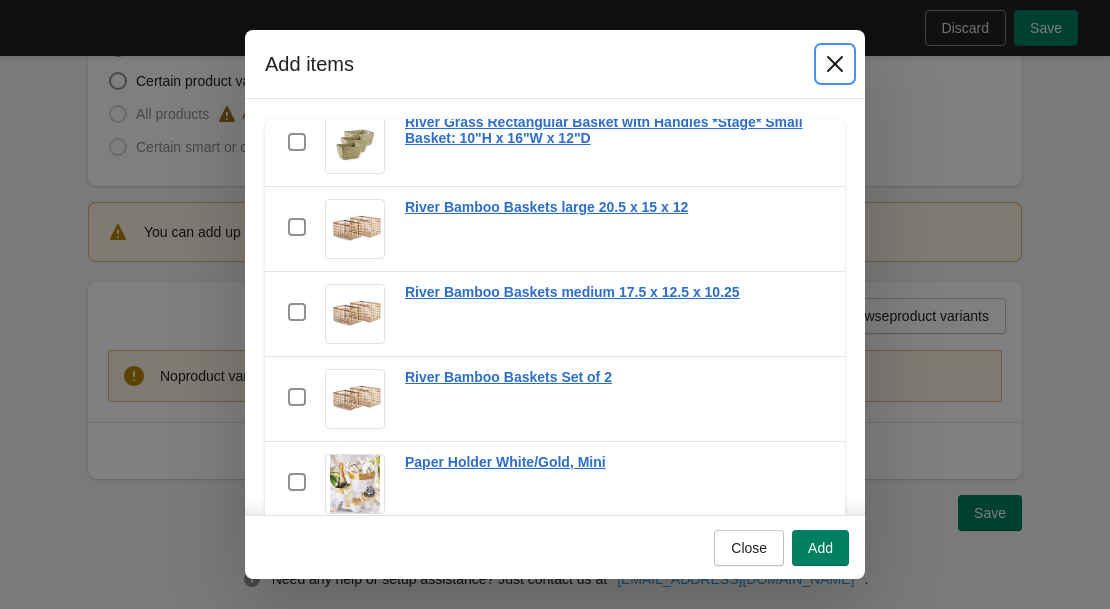 click at bounding box center (835, 64) 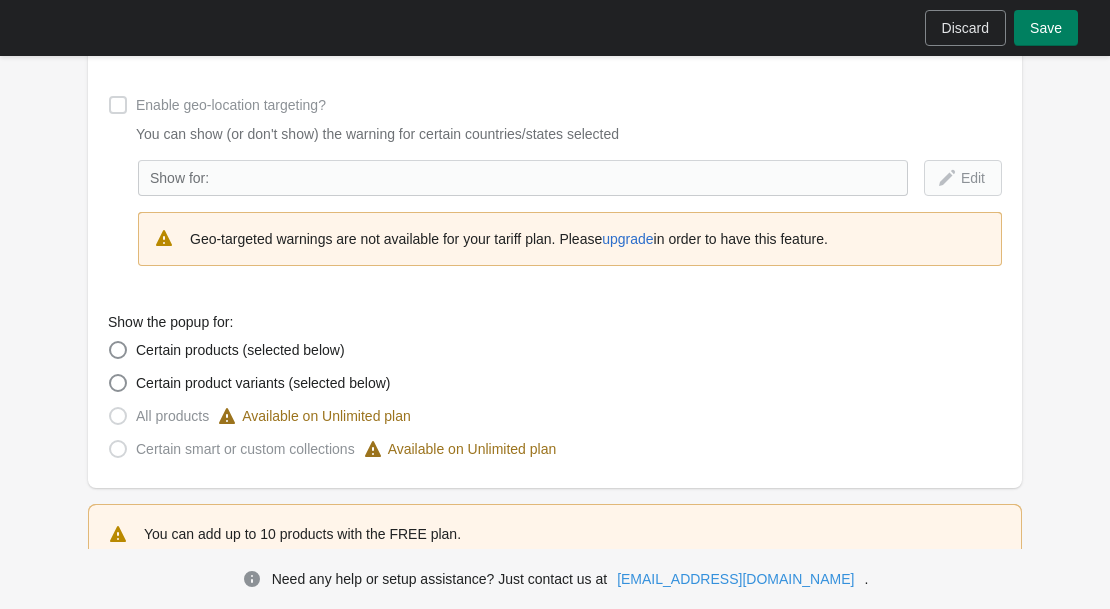 scroll, scrollTop: 140, scrollLeft: 0, axis: vertical 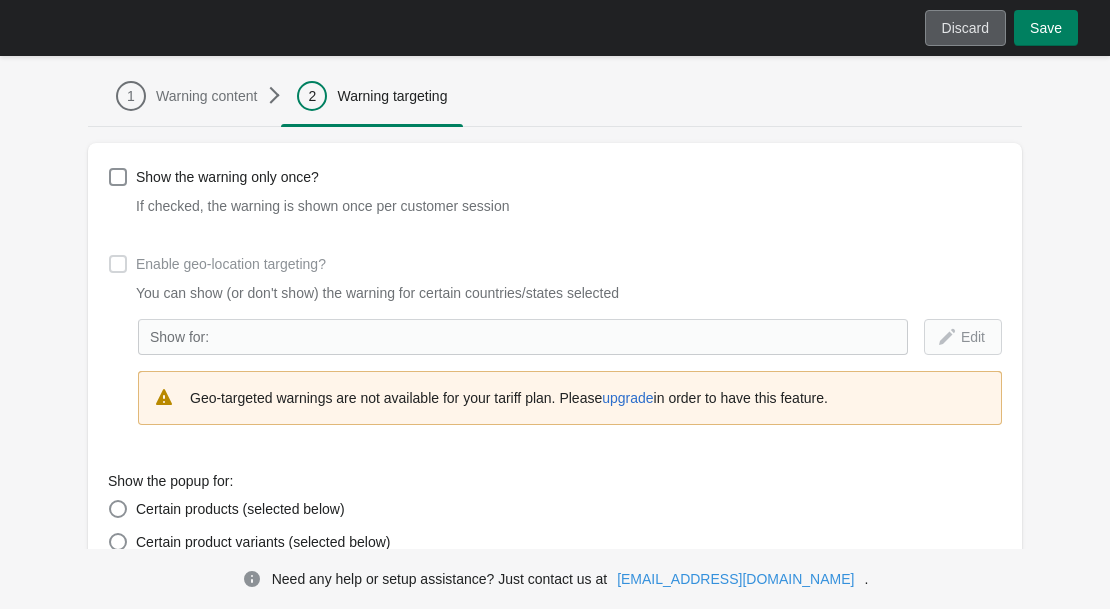 click on "Discard" at bounding box center [965, 28] 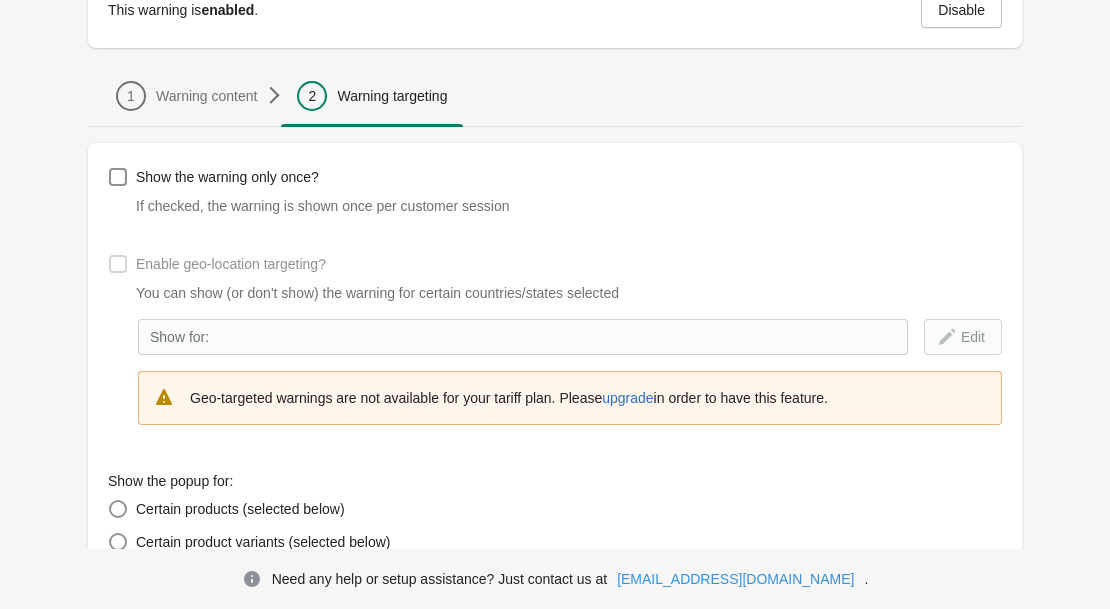 scroll, scrollTop: 0, scrollLeft: 0, axis: both 